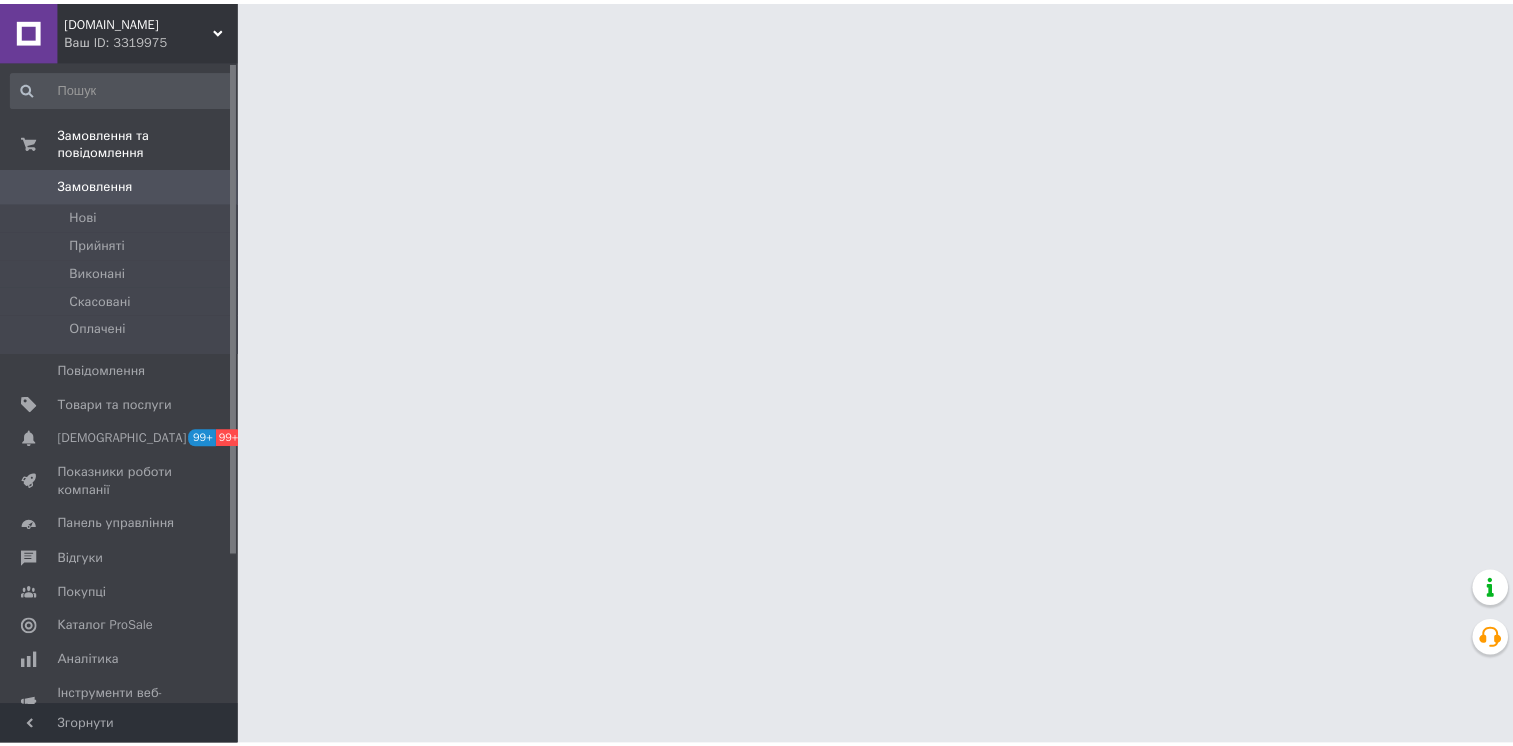 scroll, scrollTop: 0, scrollLeft: 0, axis: both 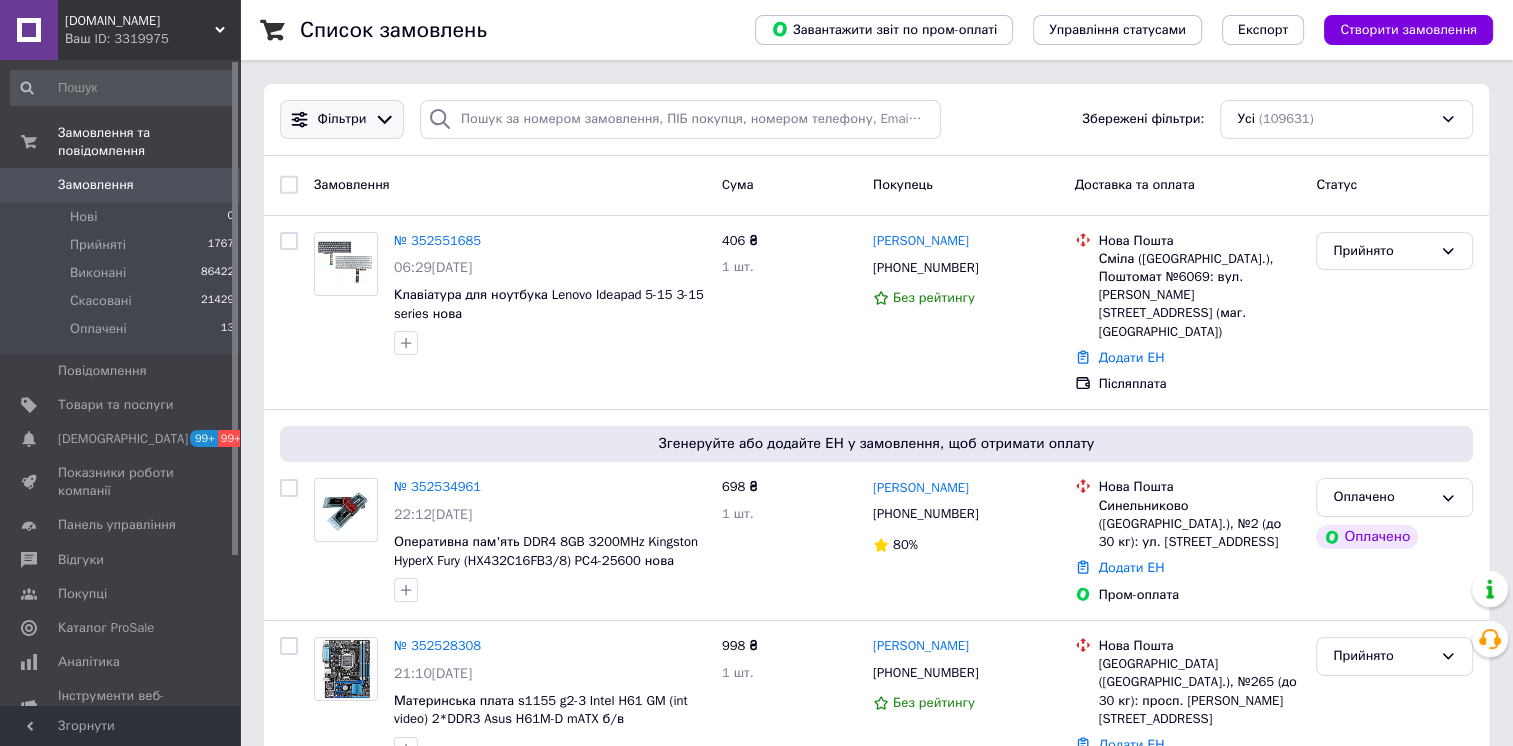click on "Фільтри" at bounding box center (342, 119) 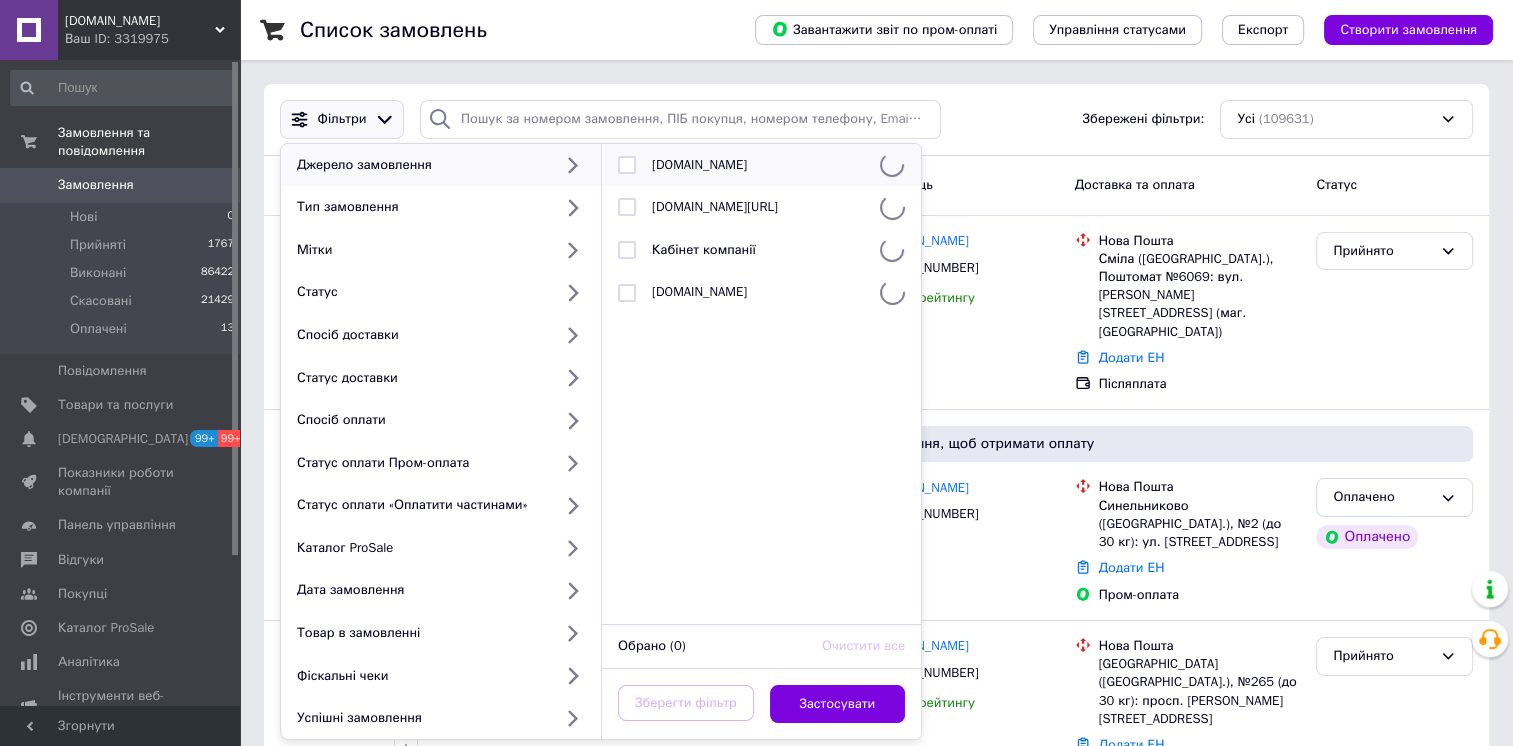 click at bounding box center (627, 165) 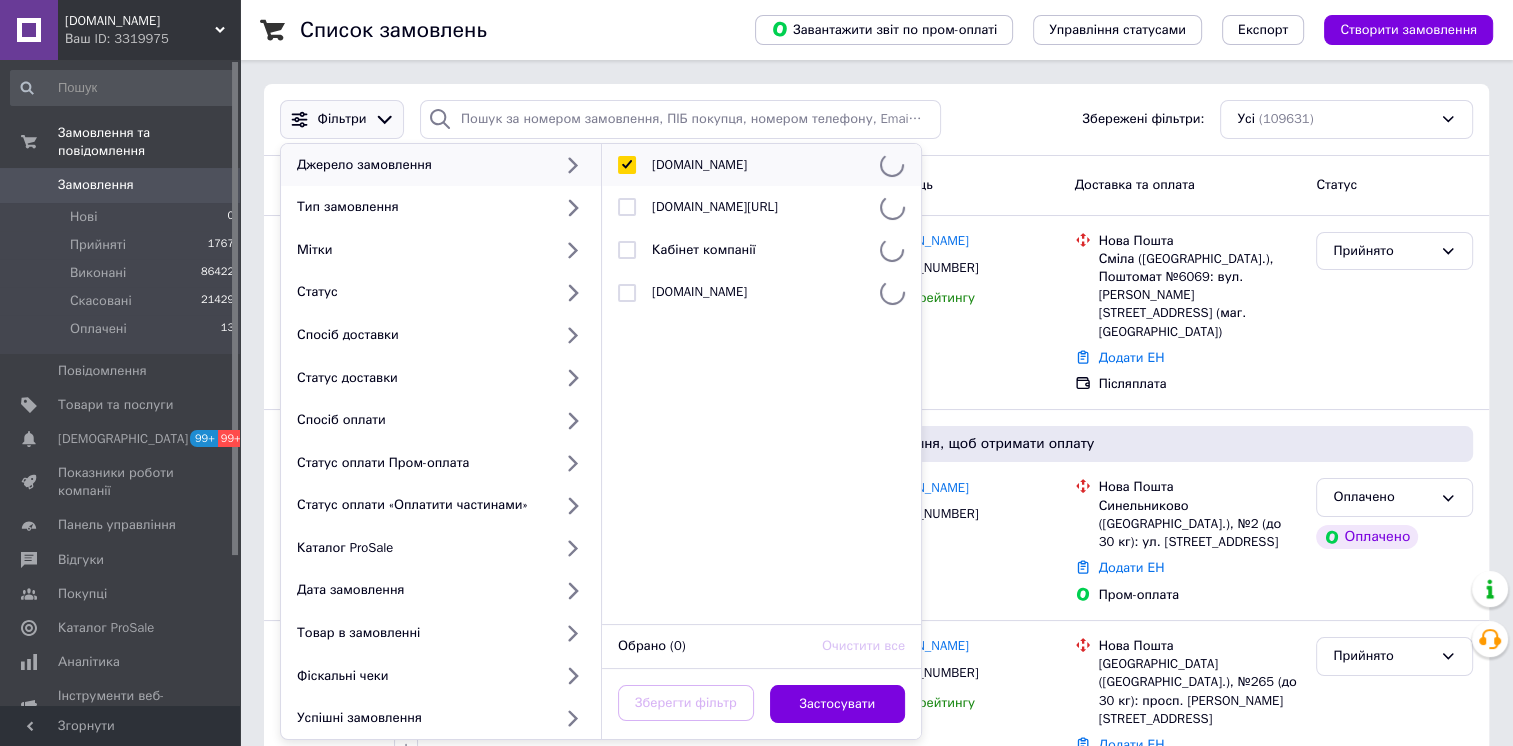 checkbox on "true" 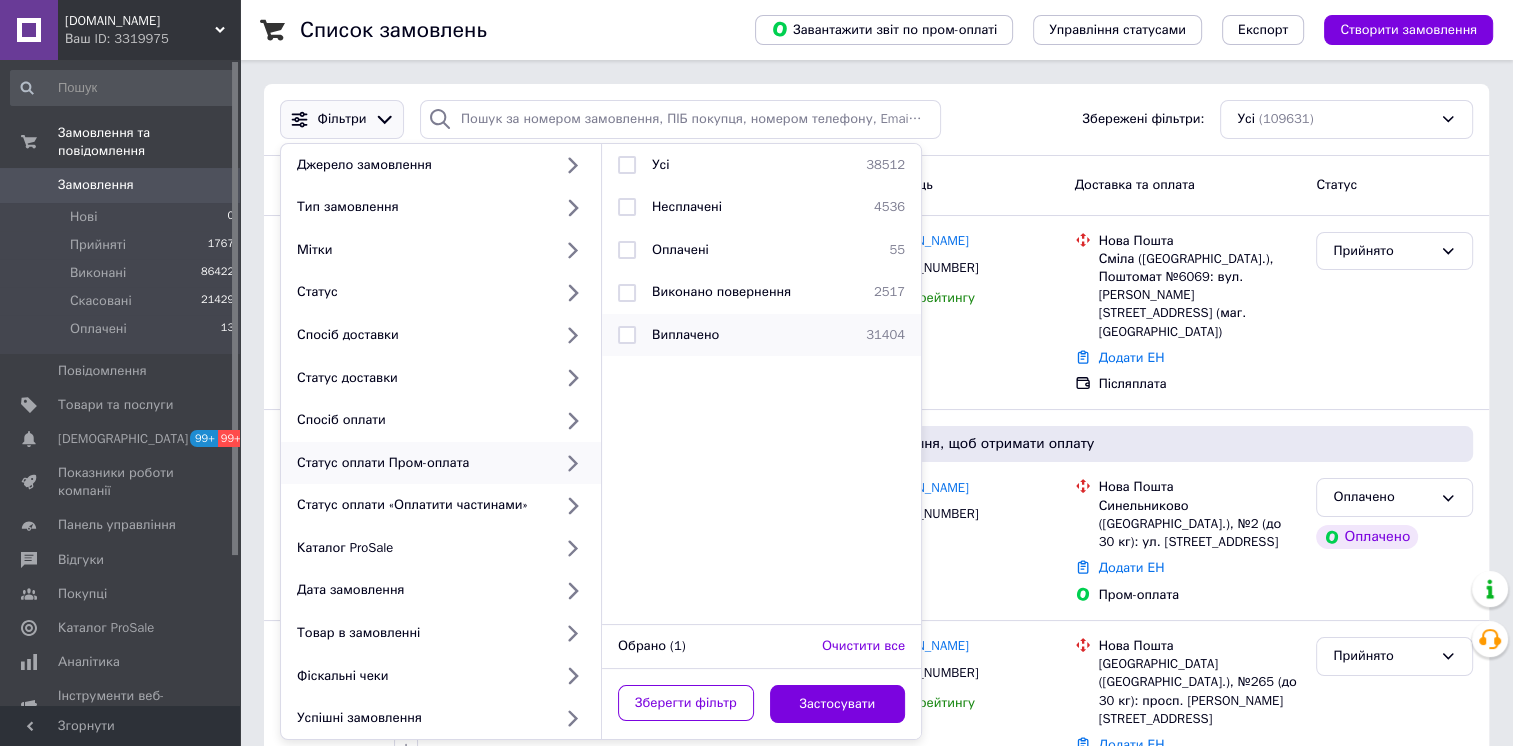 click at bounding box center [627, 335] 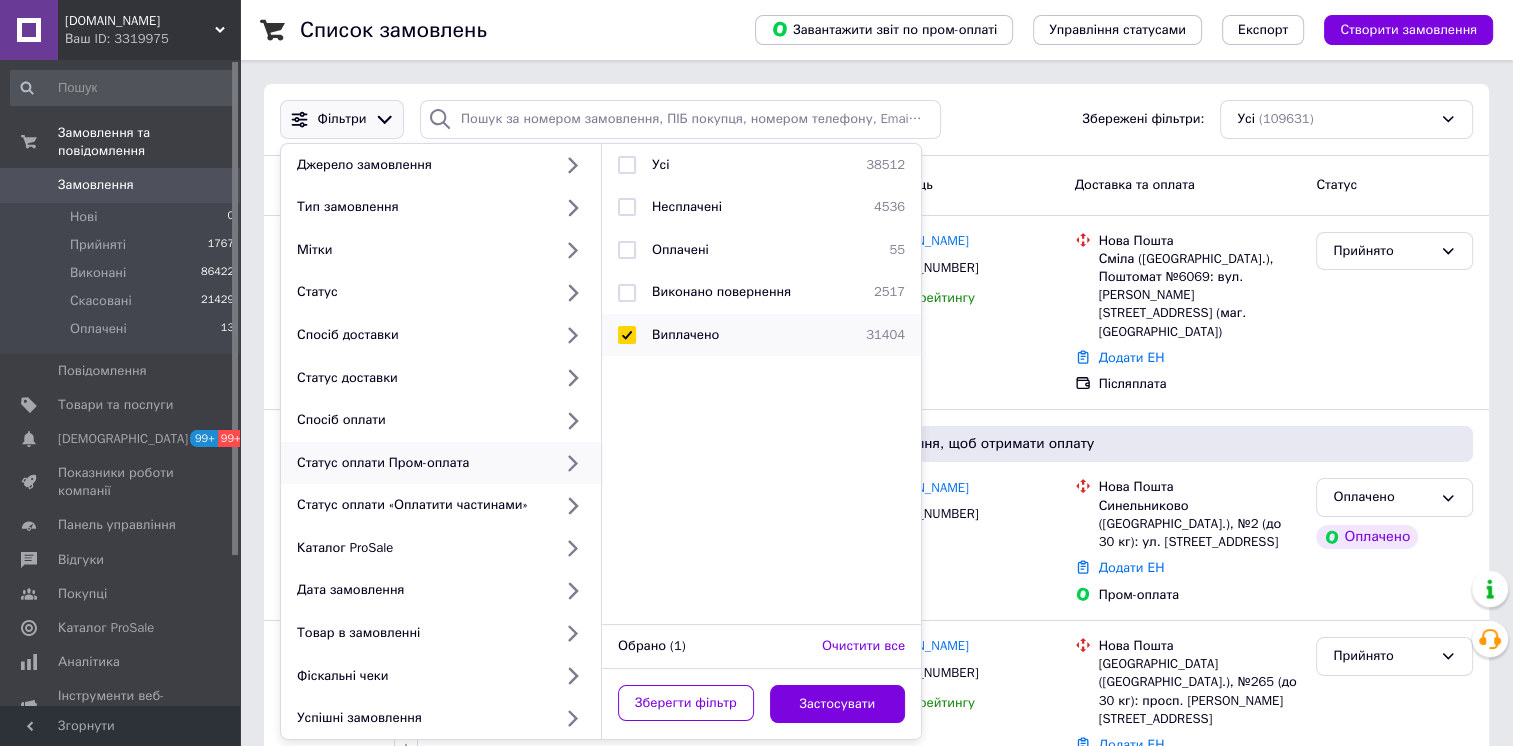checkbox on "true" 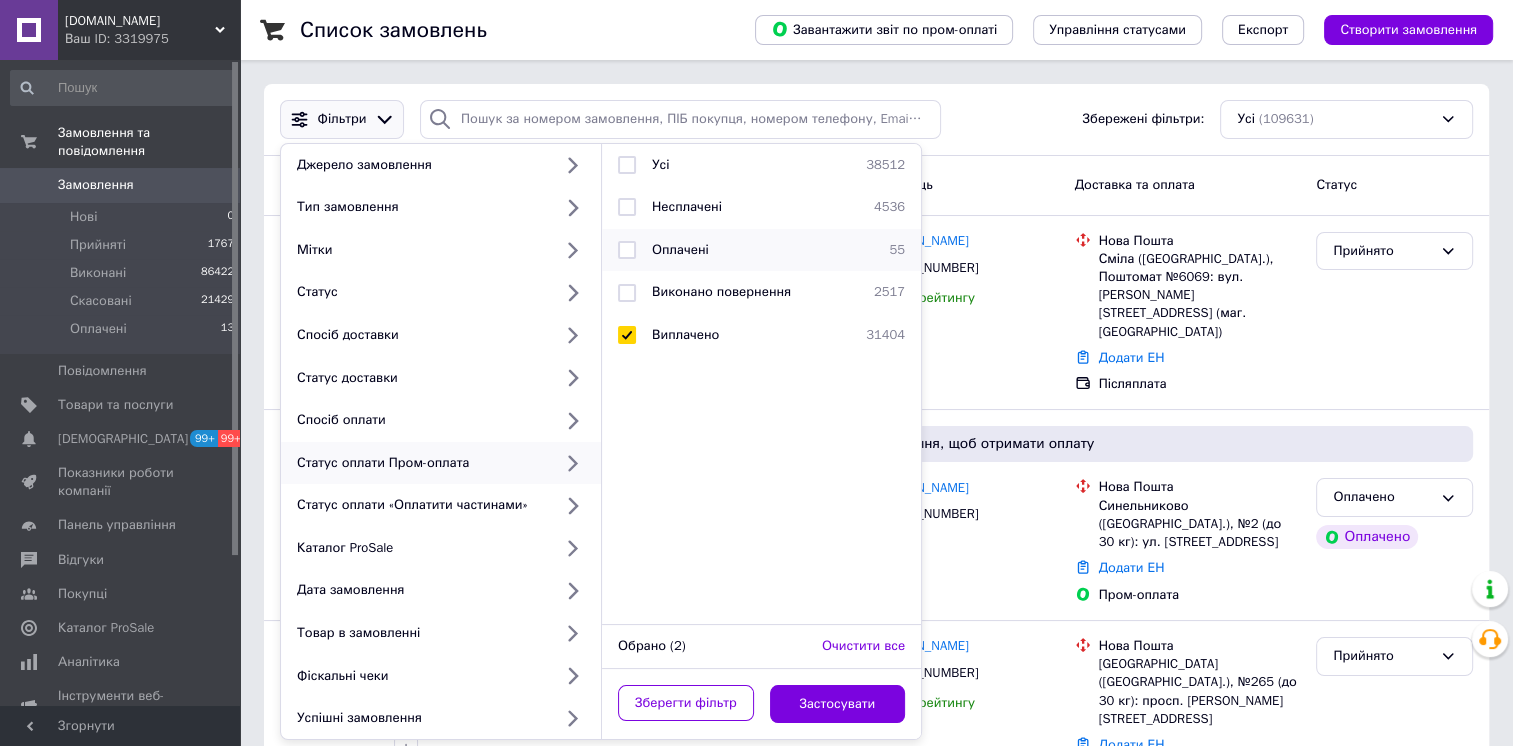 click at bounding box center [627, 250] 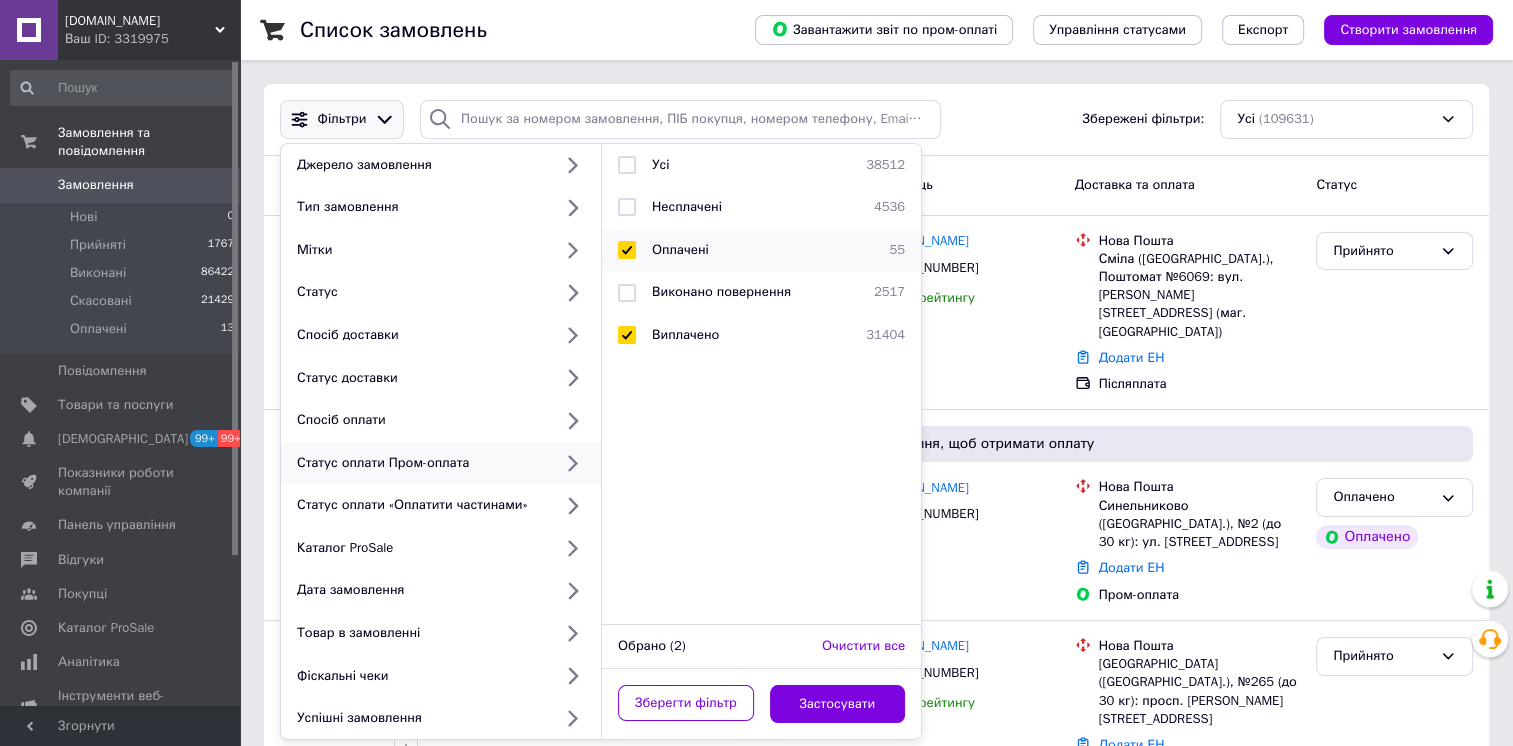 checkbox on "true" 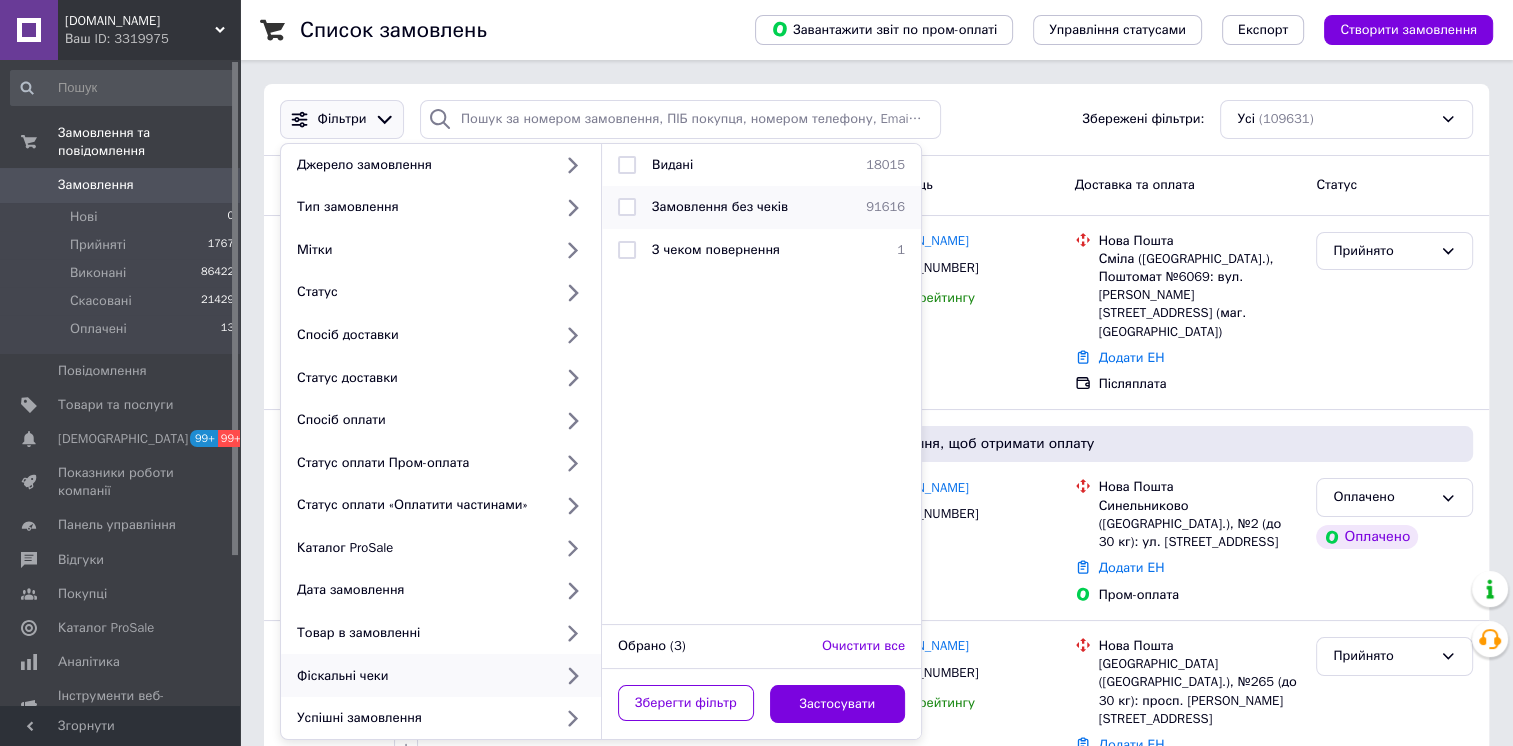 click at bounding box center (627, 207) 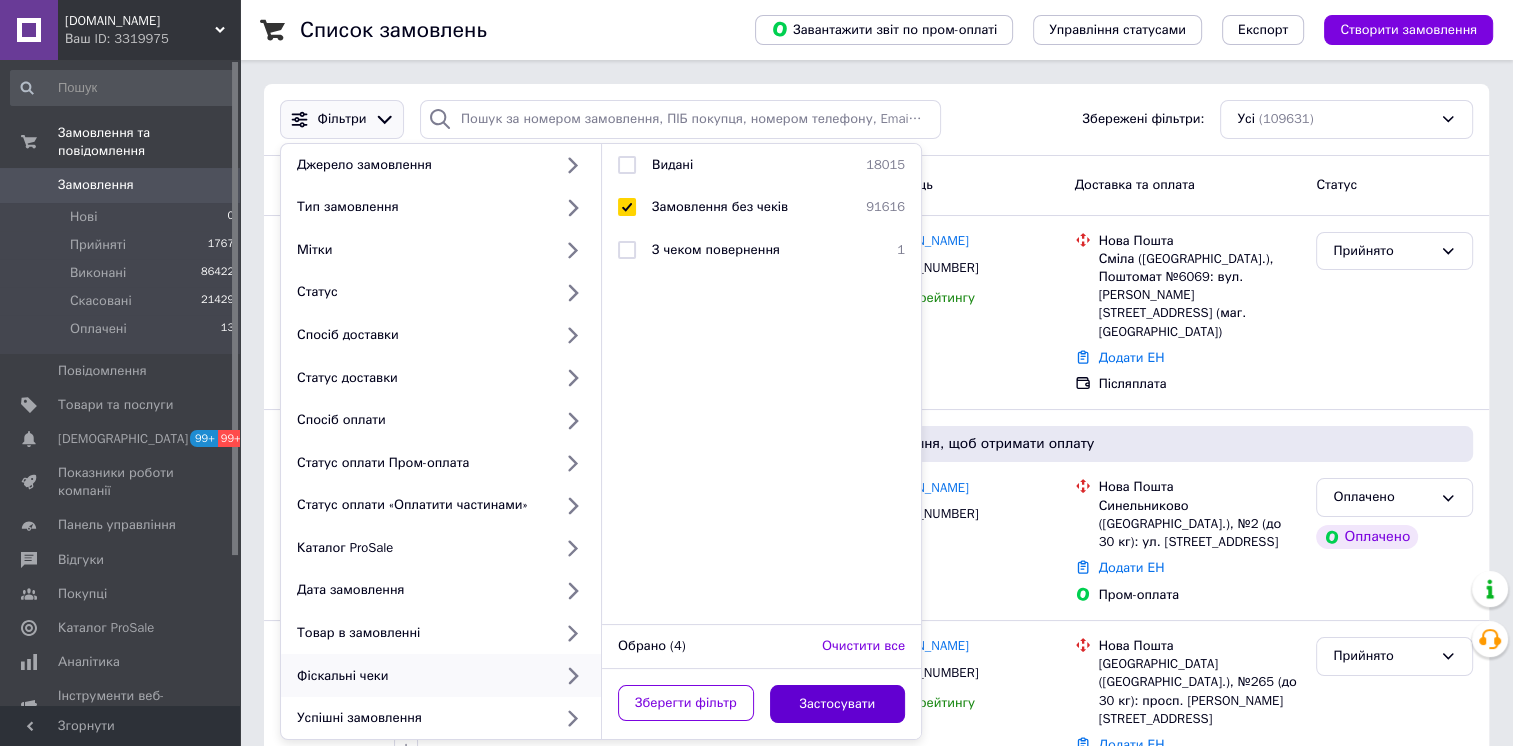 click on "Застосувати" at bounding box center (838, 704) 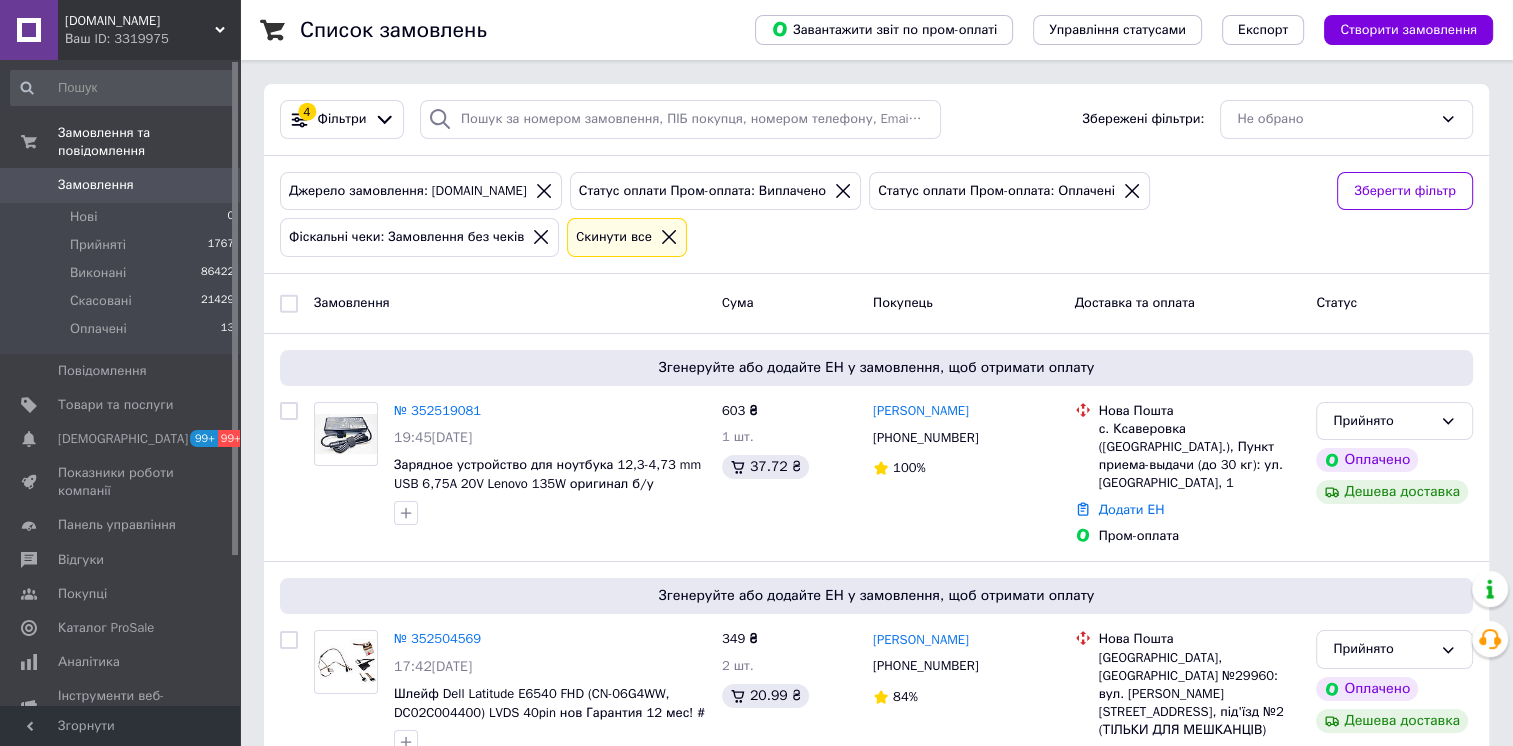 click at bounding box center [289, 303] 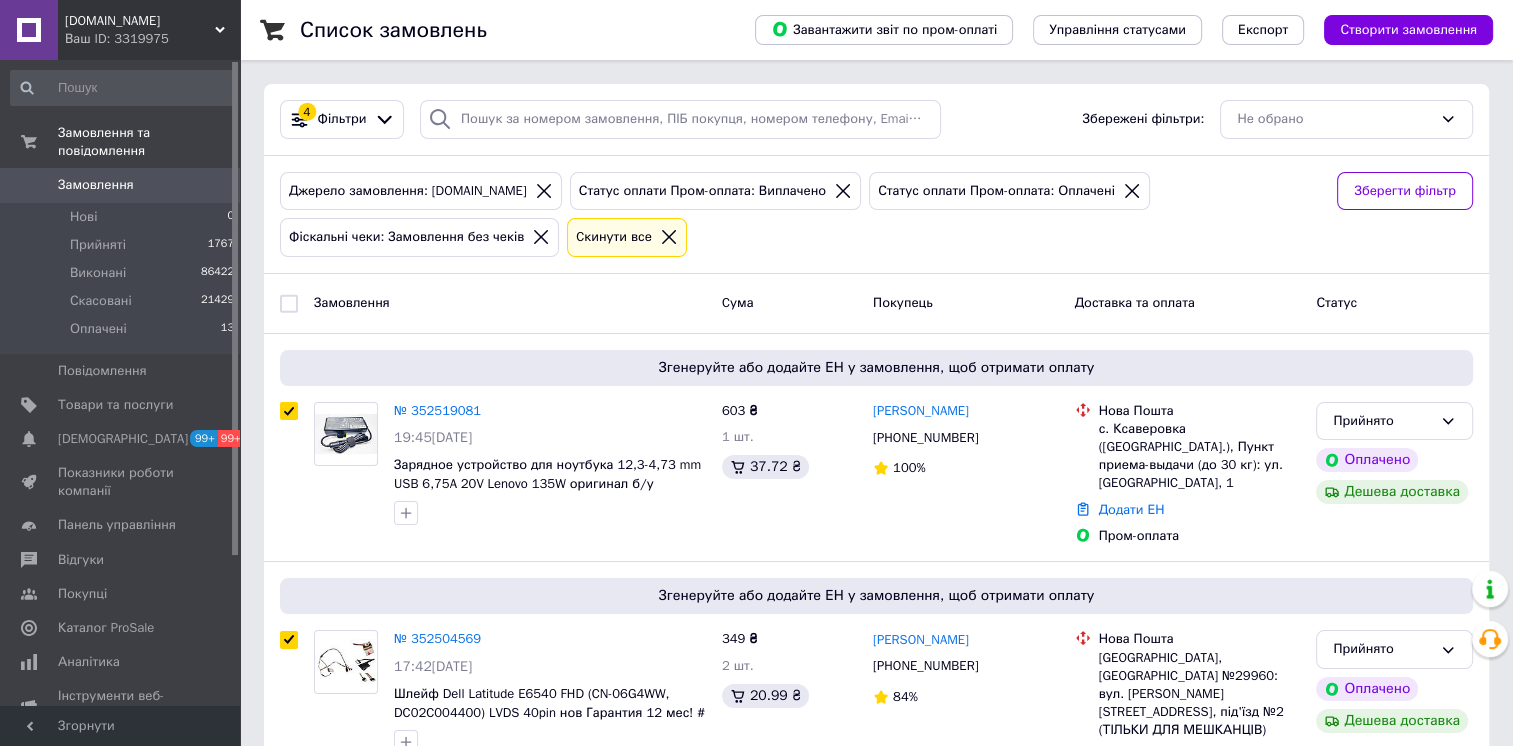 checkbox on "true" 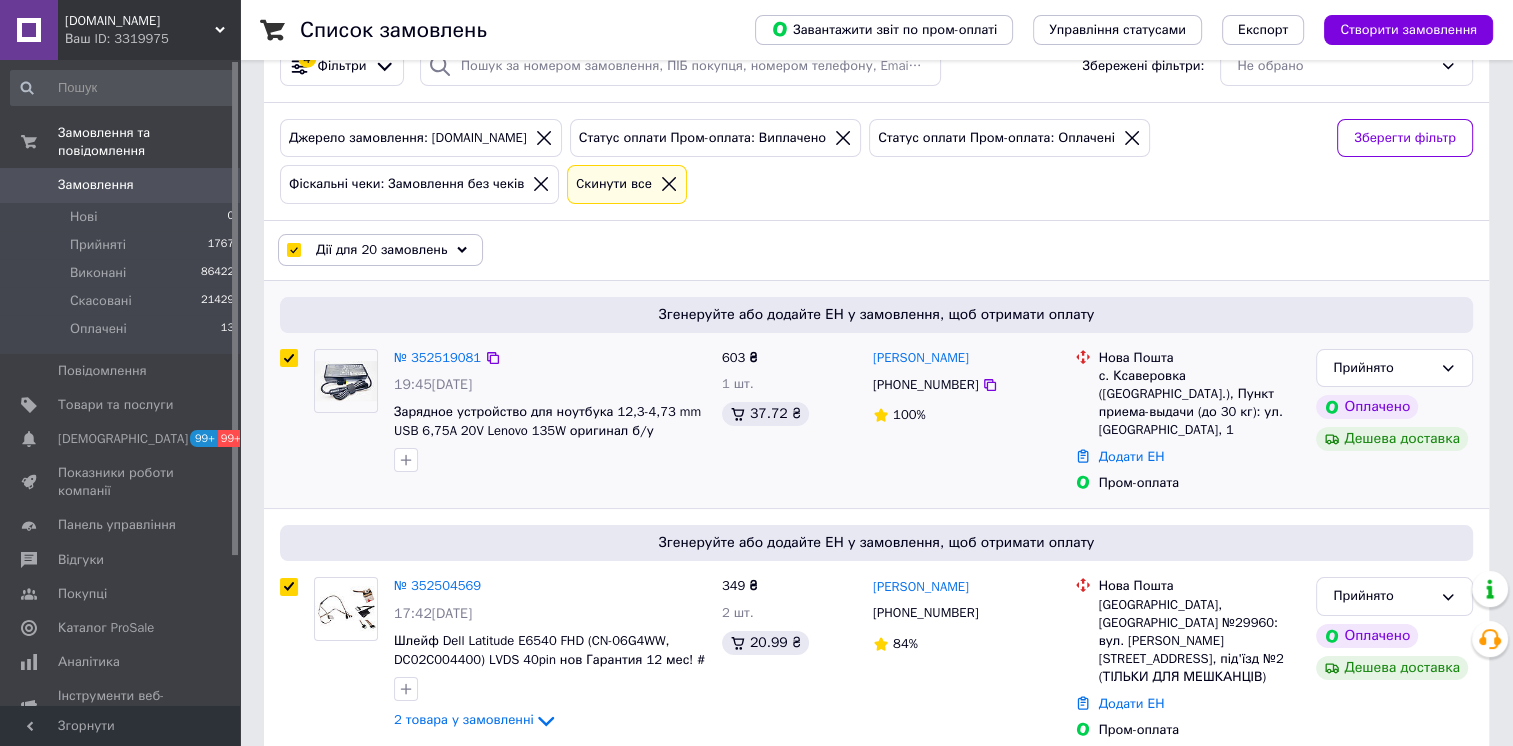 scroll, scrollTop: 0, scrollLeft: 0, axis: both 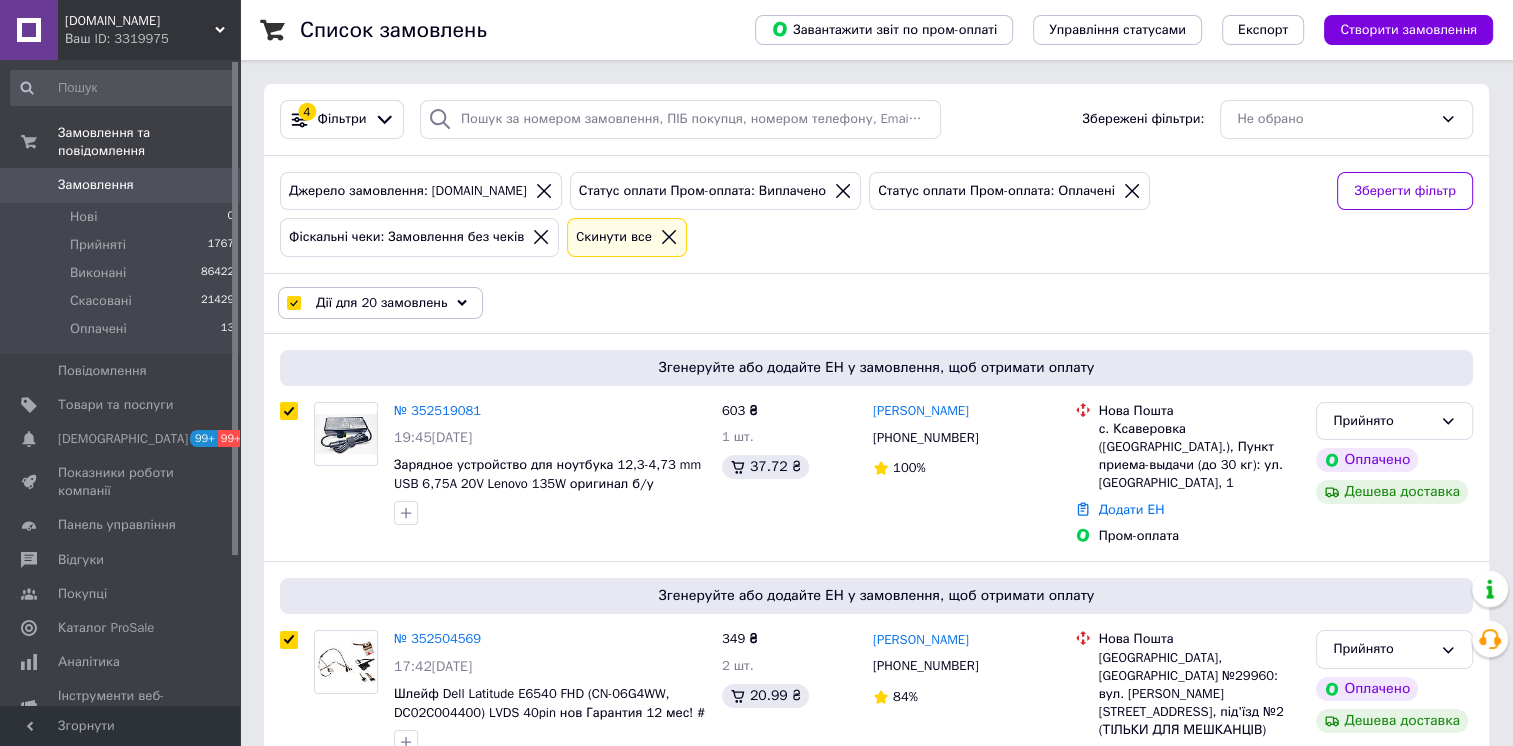 click on "Дії для 20 замовлень" at bounding box center [380, 303] 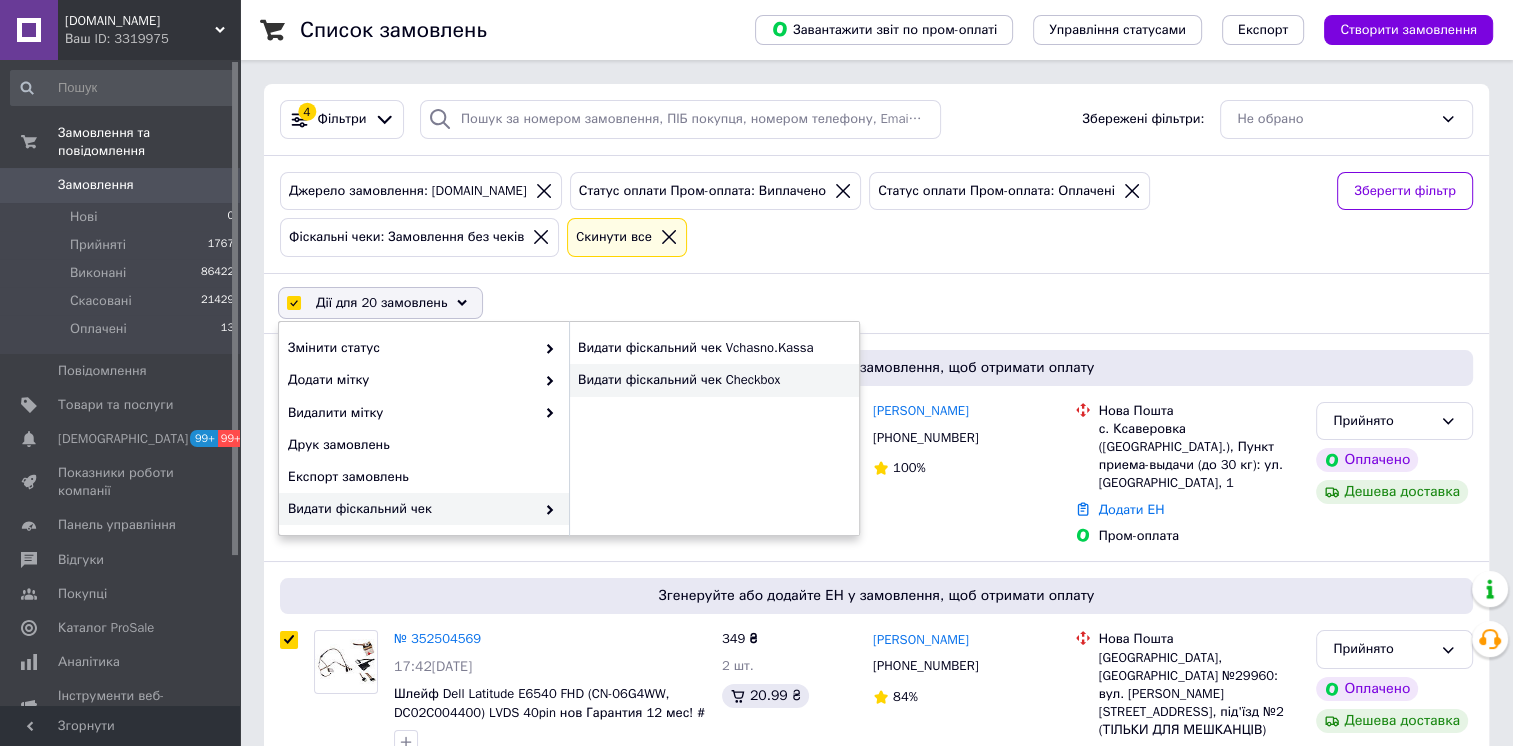 click on "Видати фіскальний чек Checkbox" at bounding box center [714, 380] 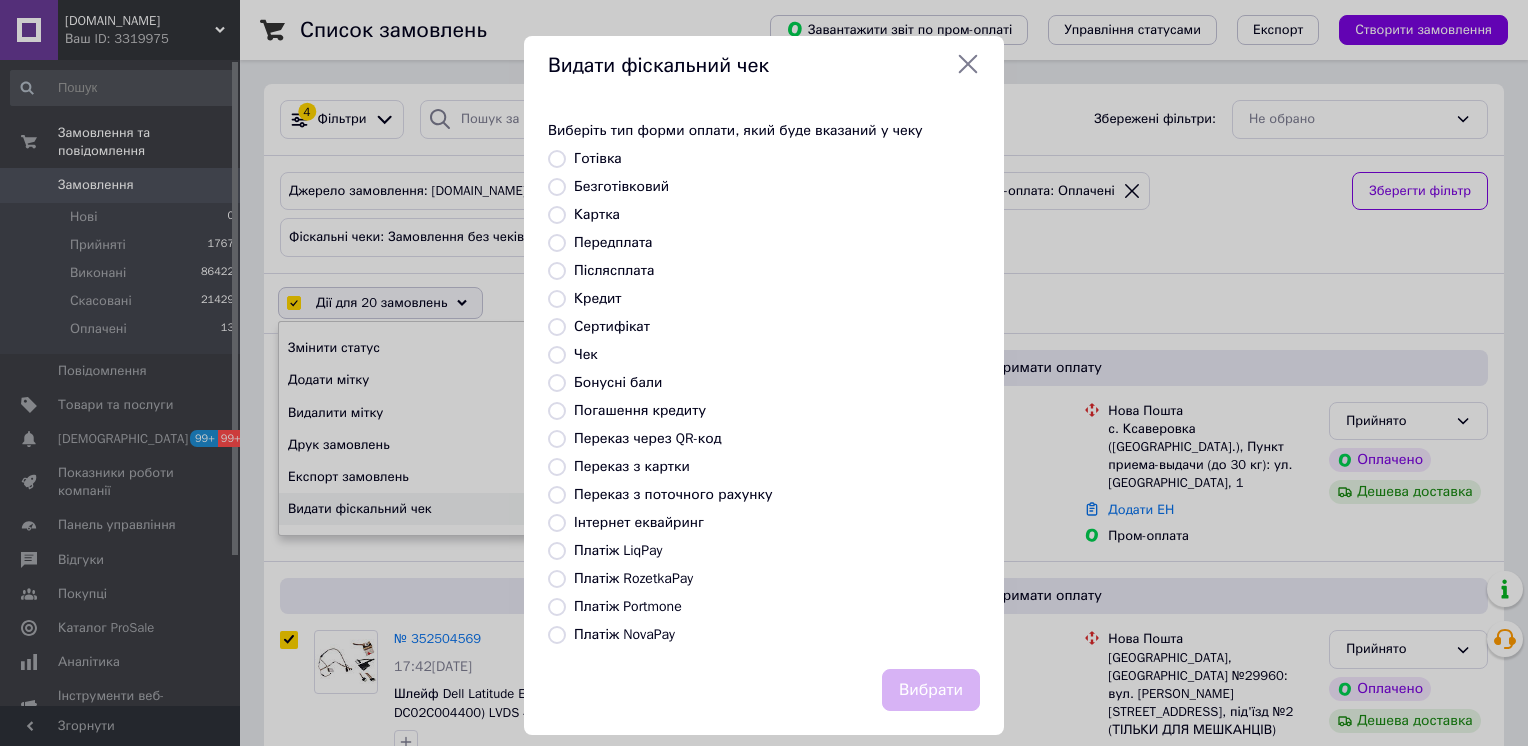 click on "Платіж RozetkaPay" at bounding box center (557, 579) 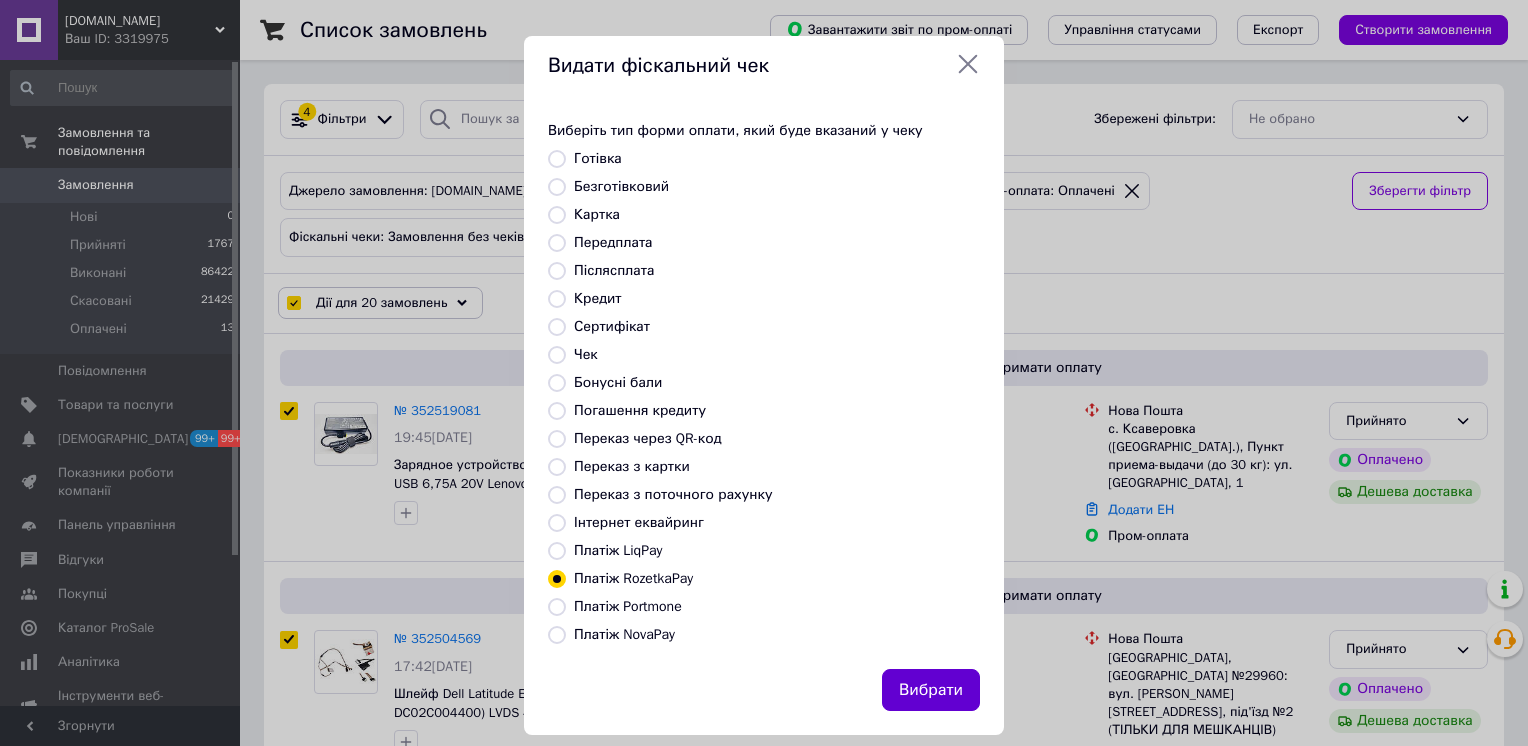 click on "Вибрати" at bounding box center [931, 690] 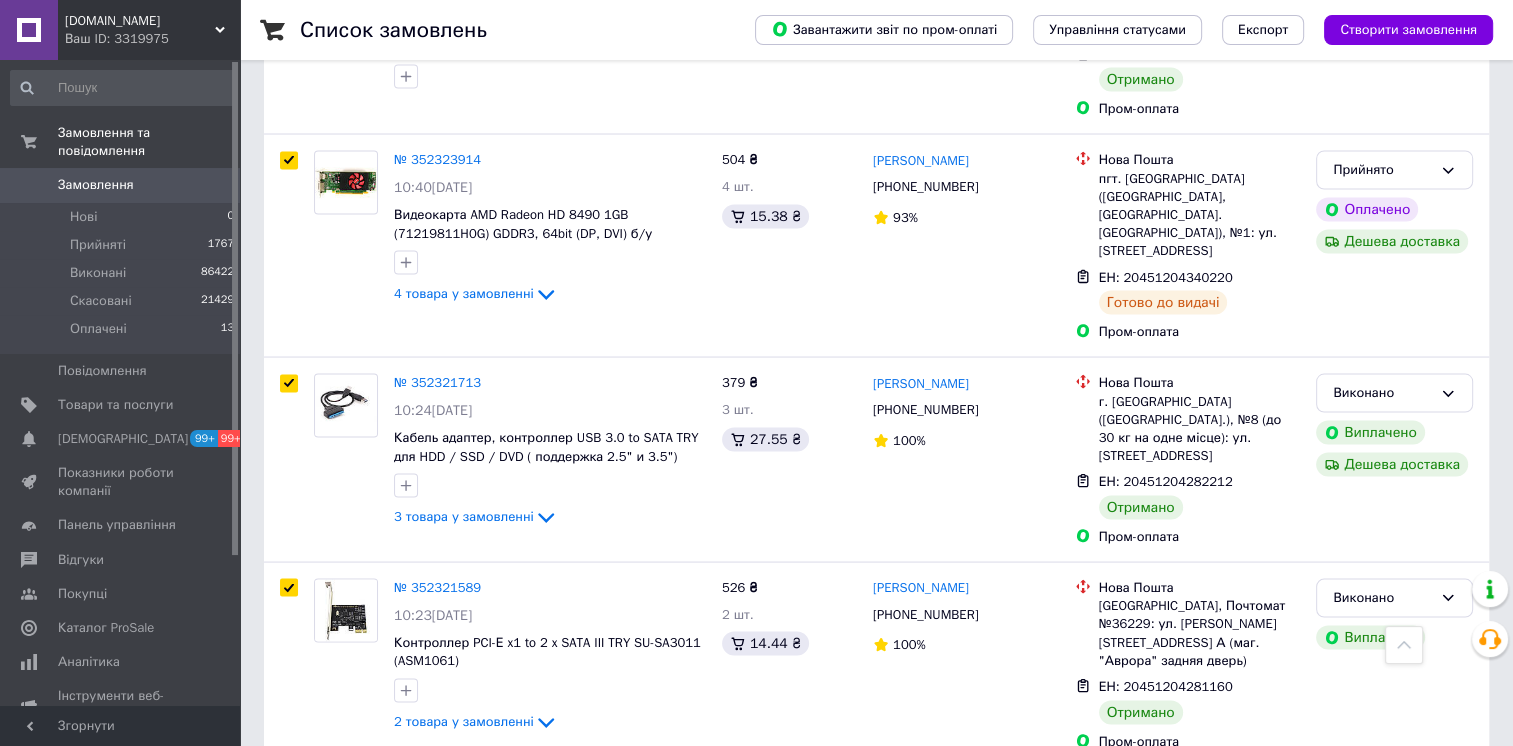scroll, scrollTop: 3907, scrollLeft: 0, axis: vertical 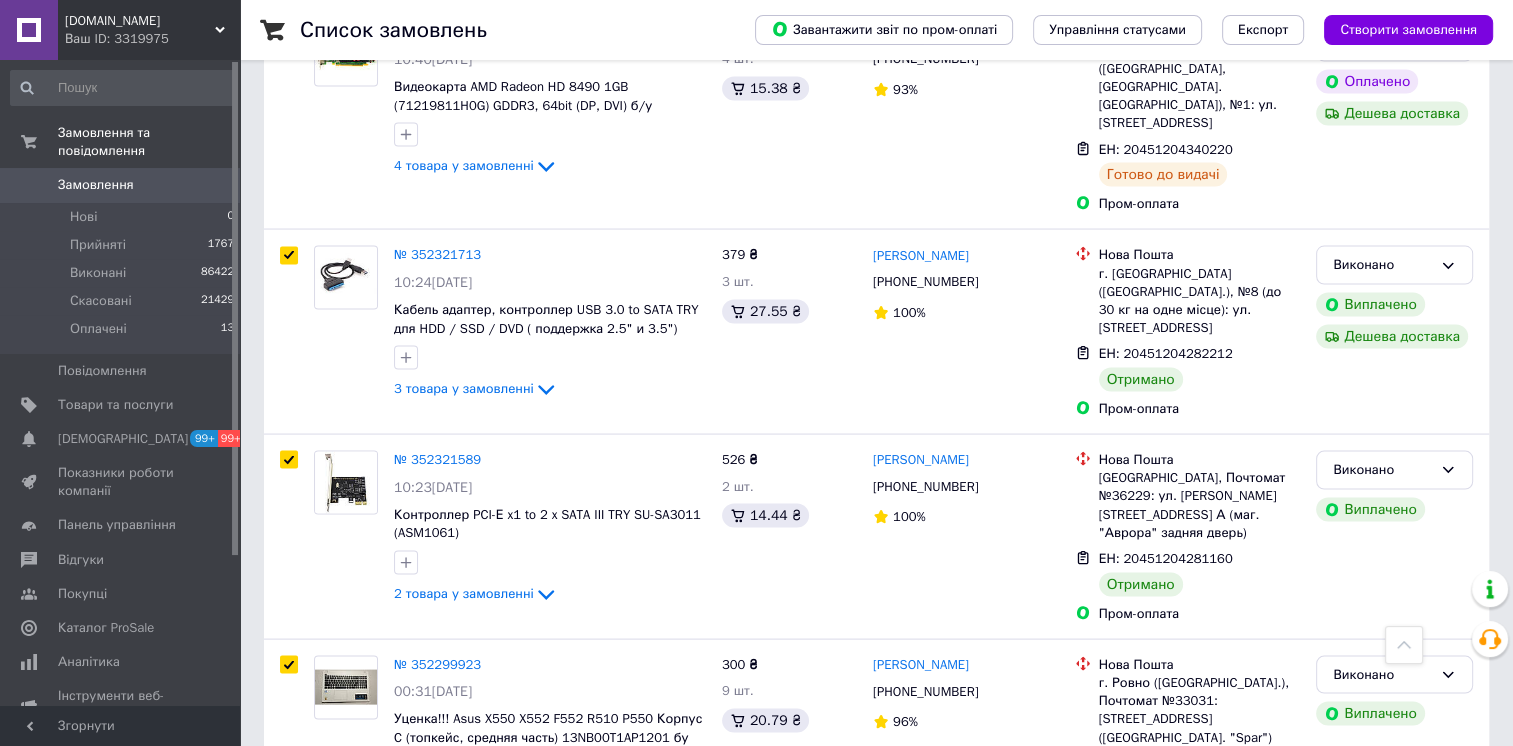 click on "2" at bounding box center (327, 888) 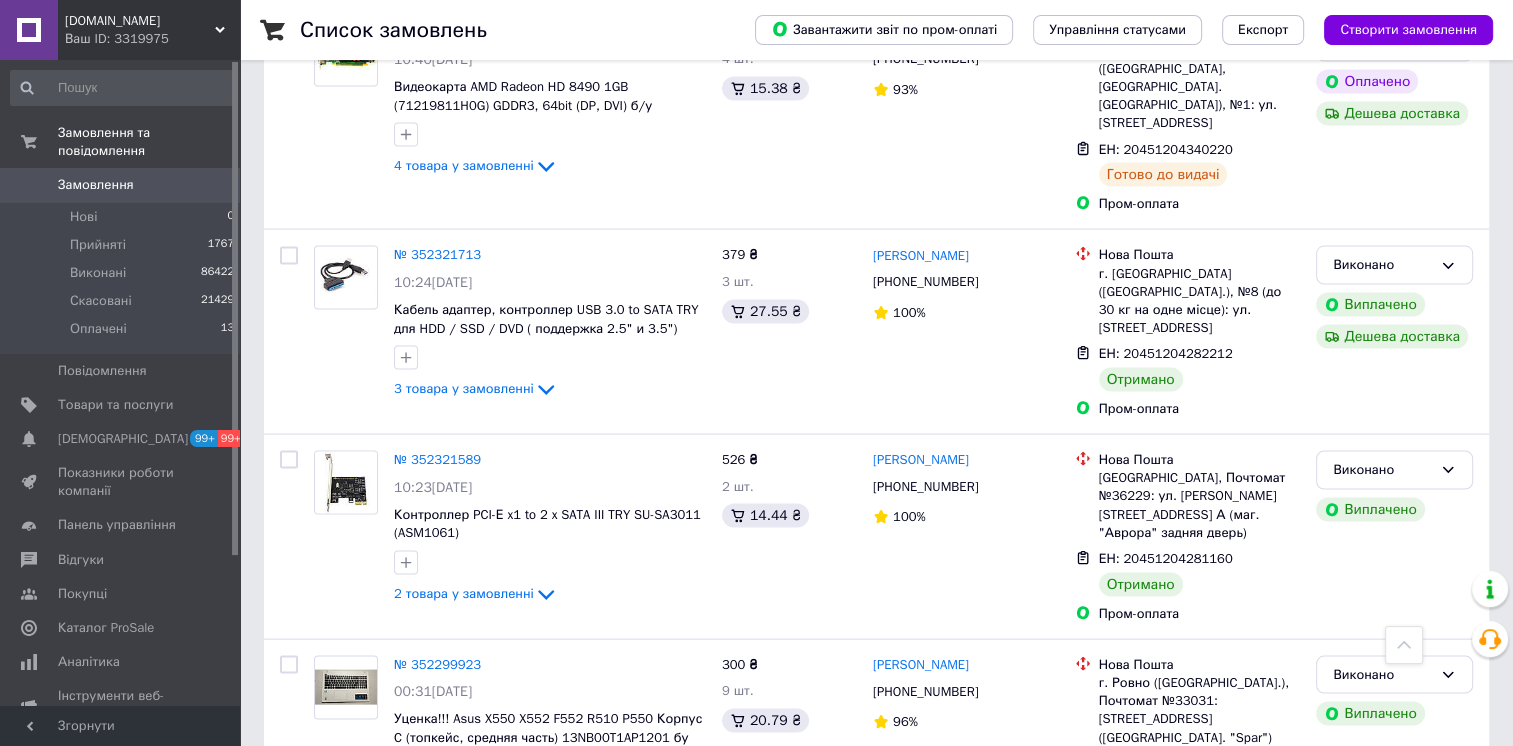 checkbox on "false" 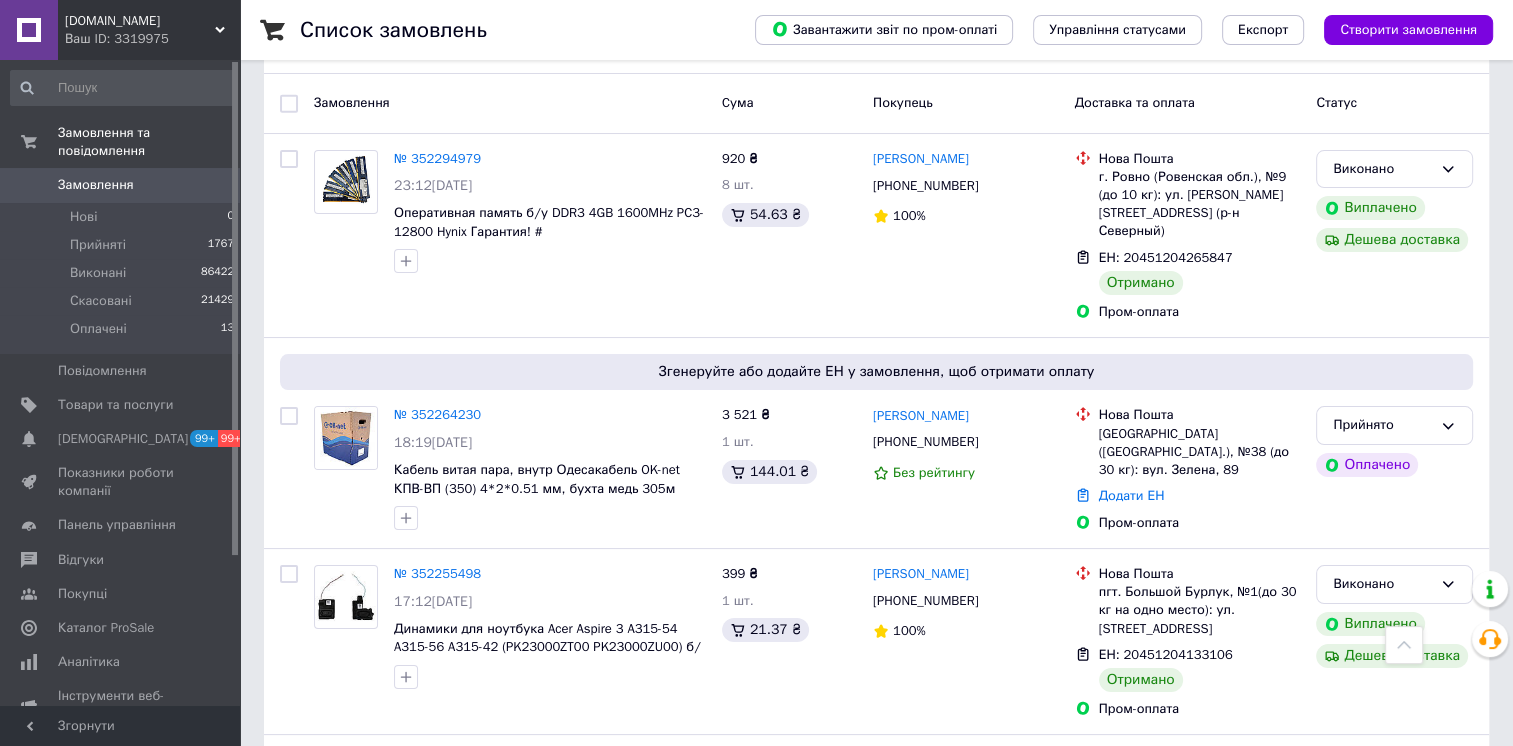 scroll, scrollTop: 0, scrollLeft: 0, axis: both 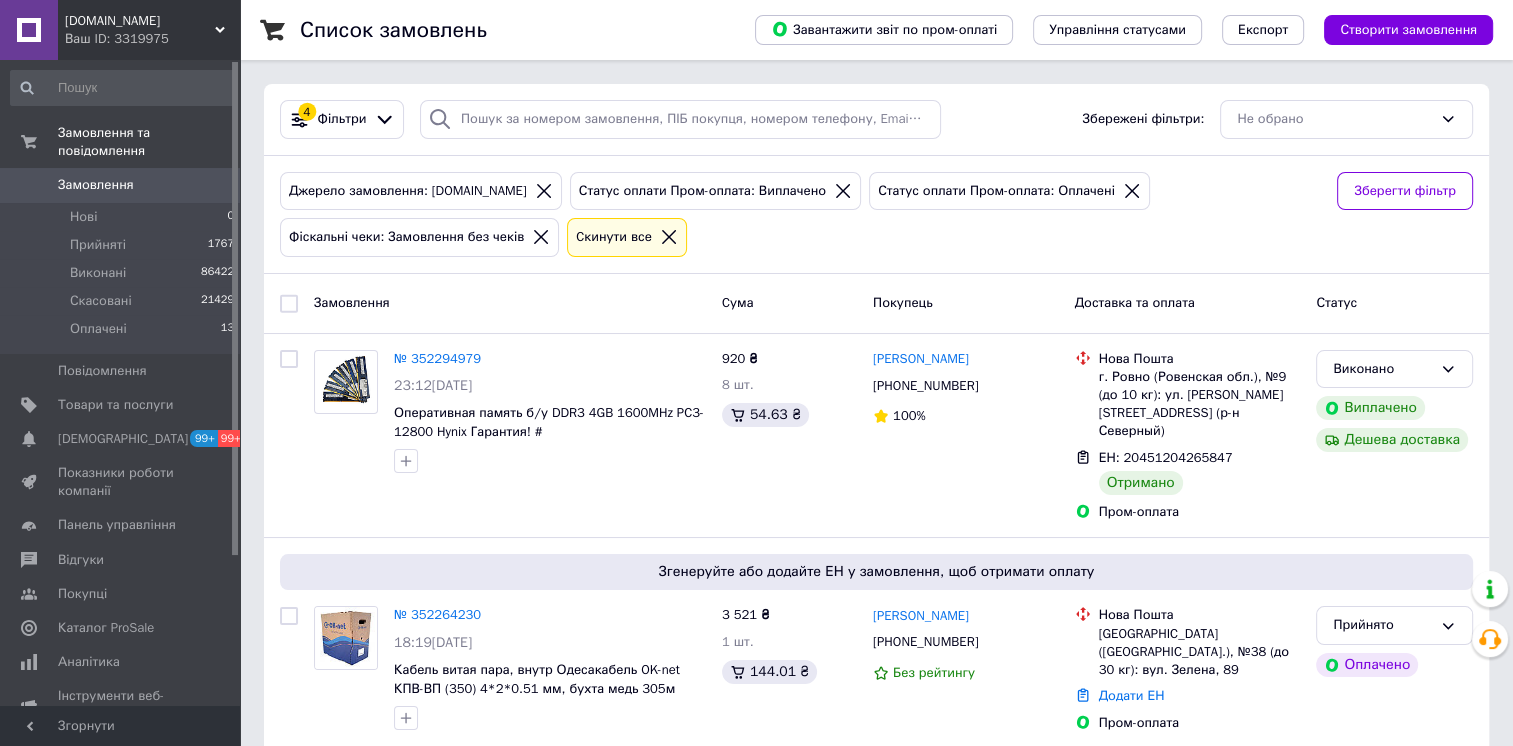 click at bounding box center [289, 303] 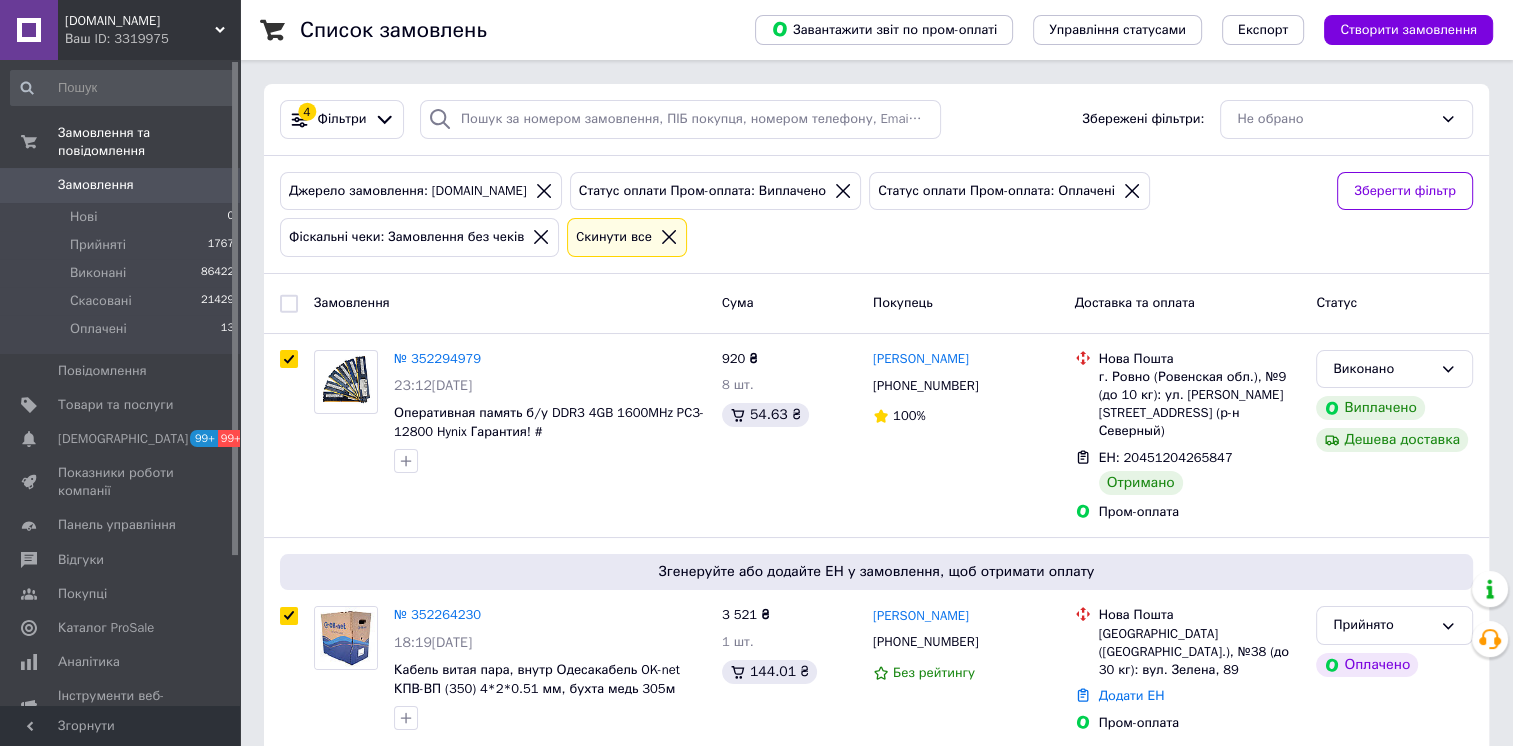 checkbox on "true" 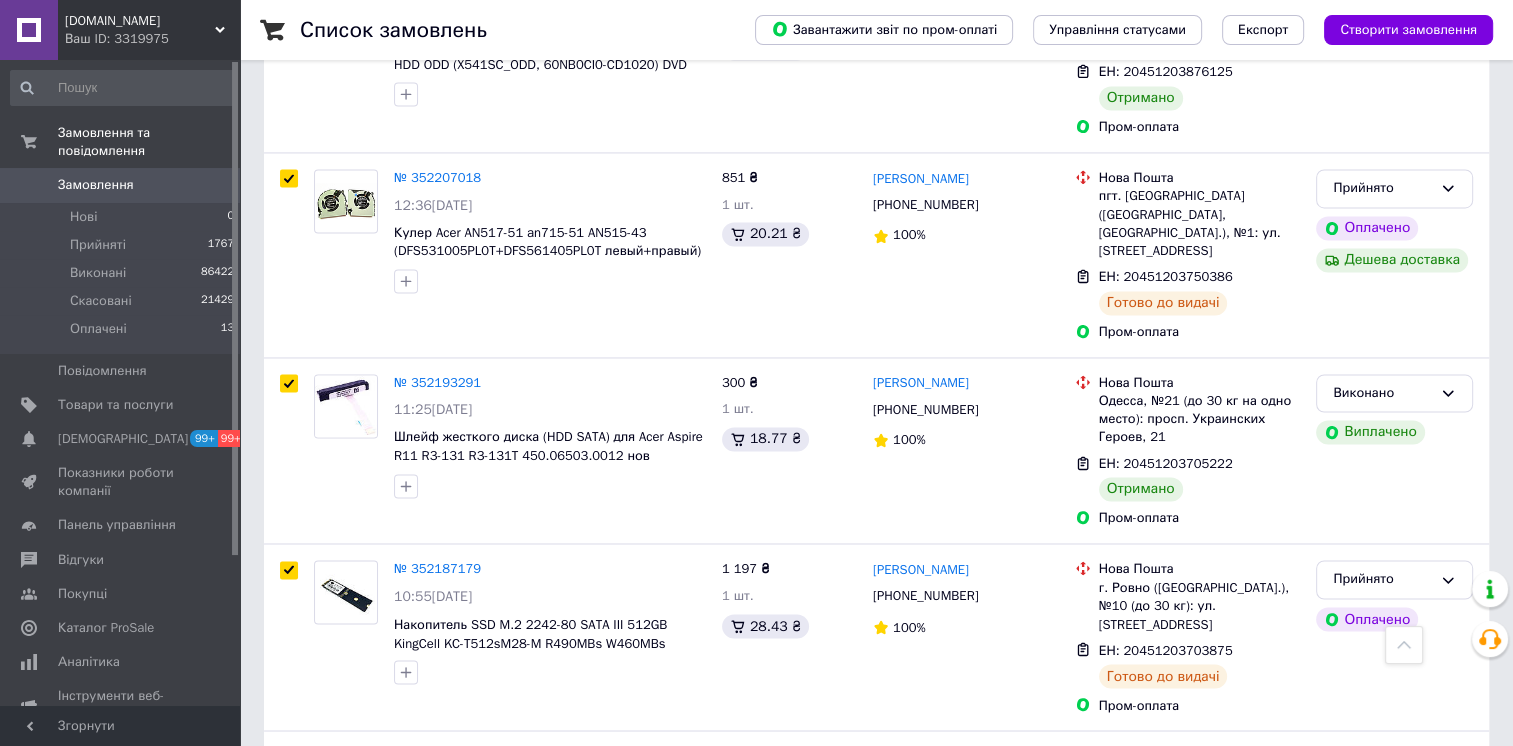 scroll, scrollTop: 3448, scrollLeft: 0, axis: vertical 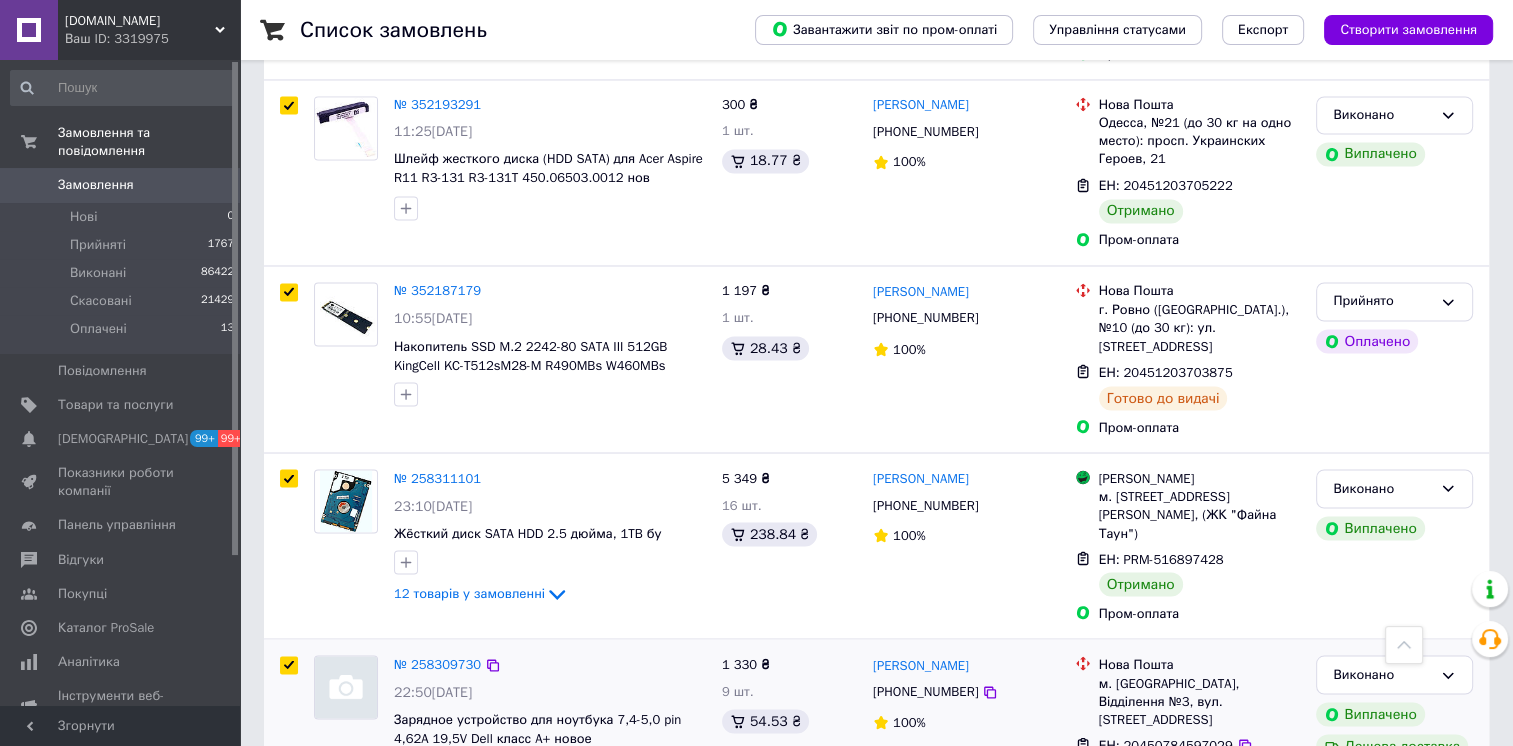 click at bounding box center [289, 665] 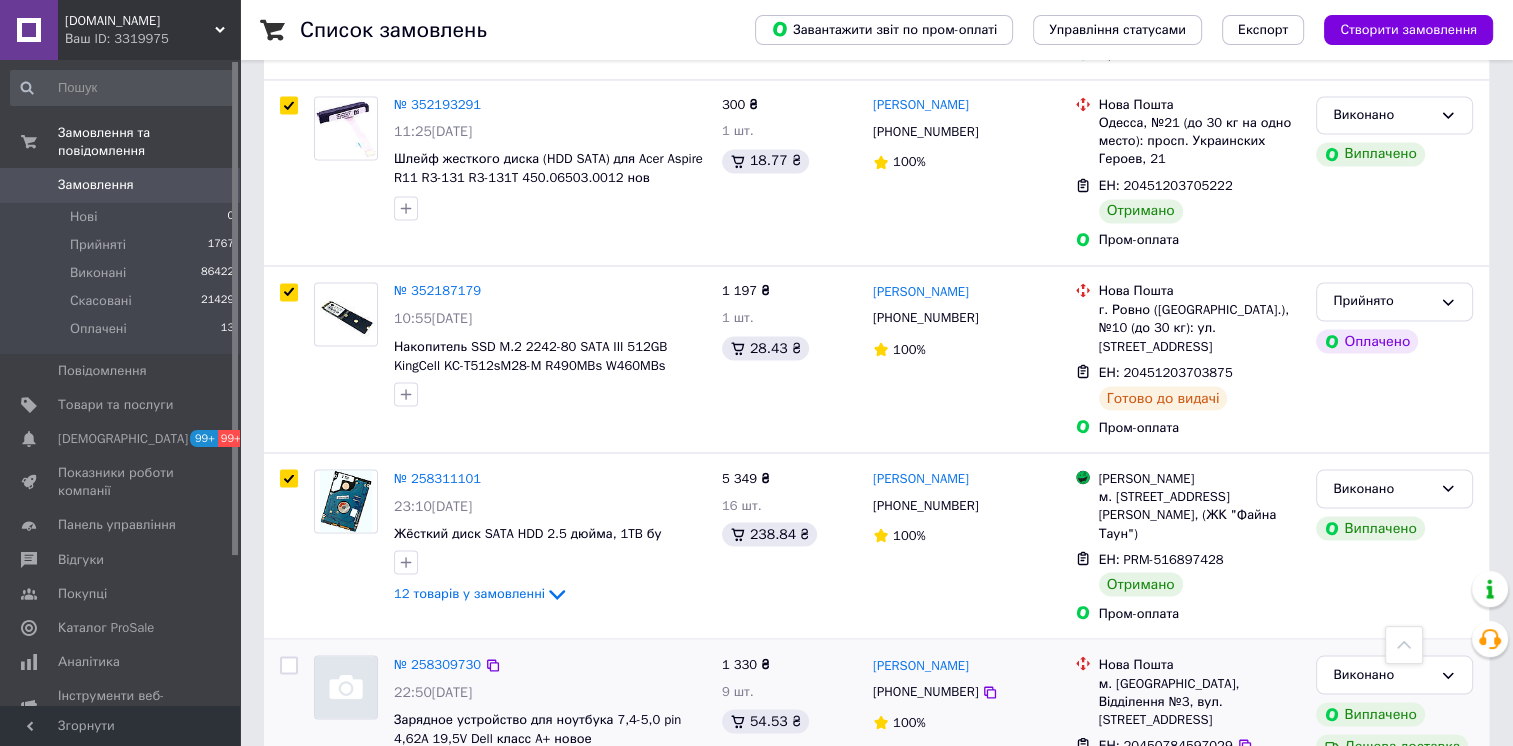 checkbox on "false" 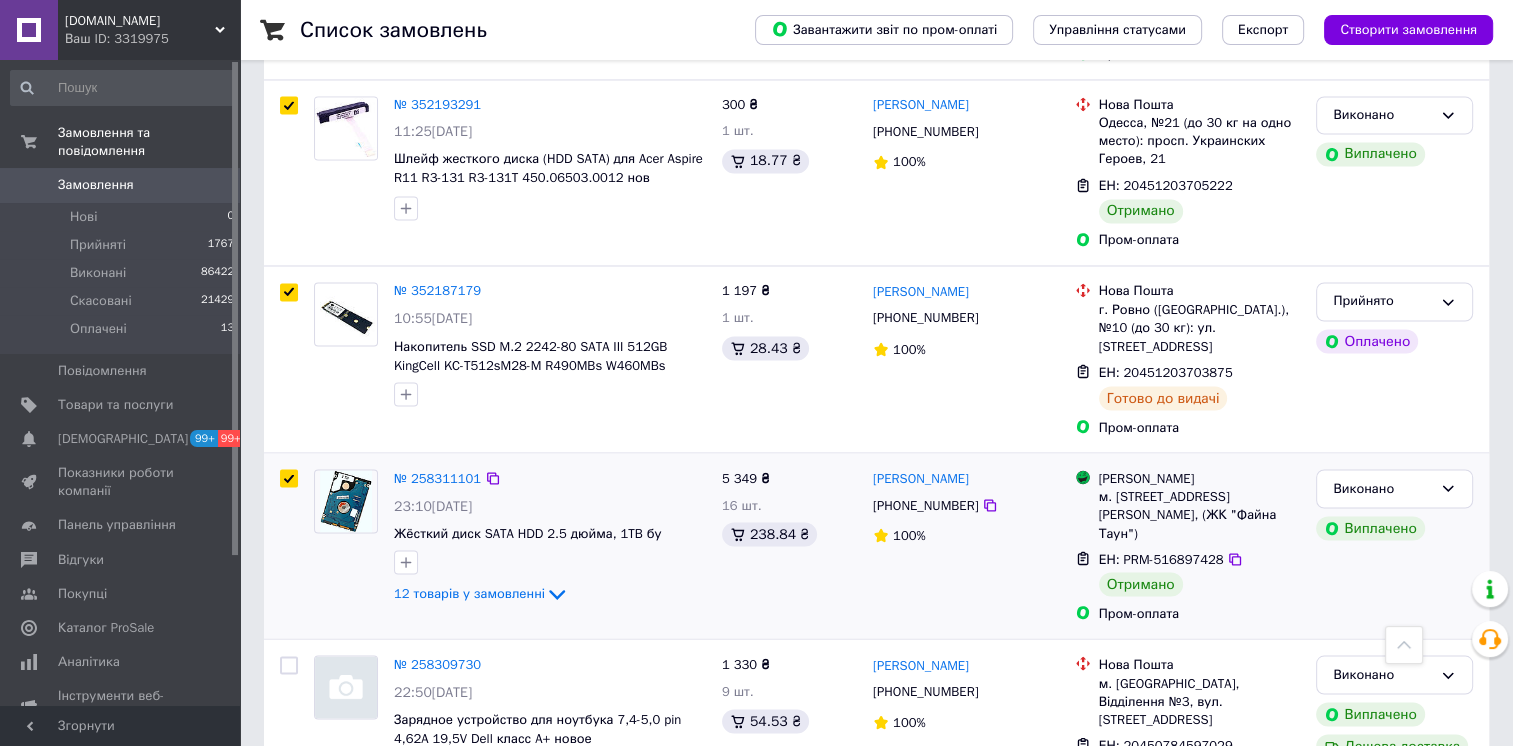 click at bounding box center (289, 478) 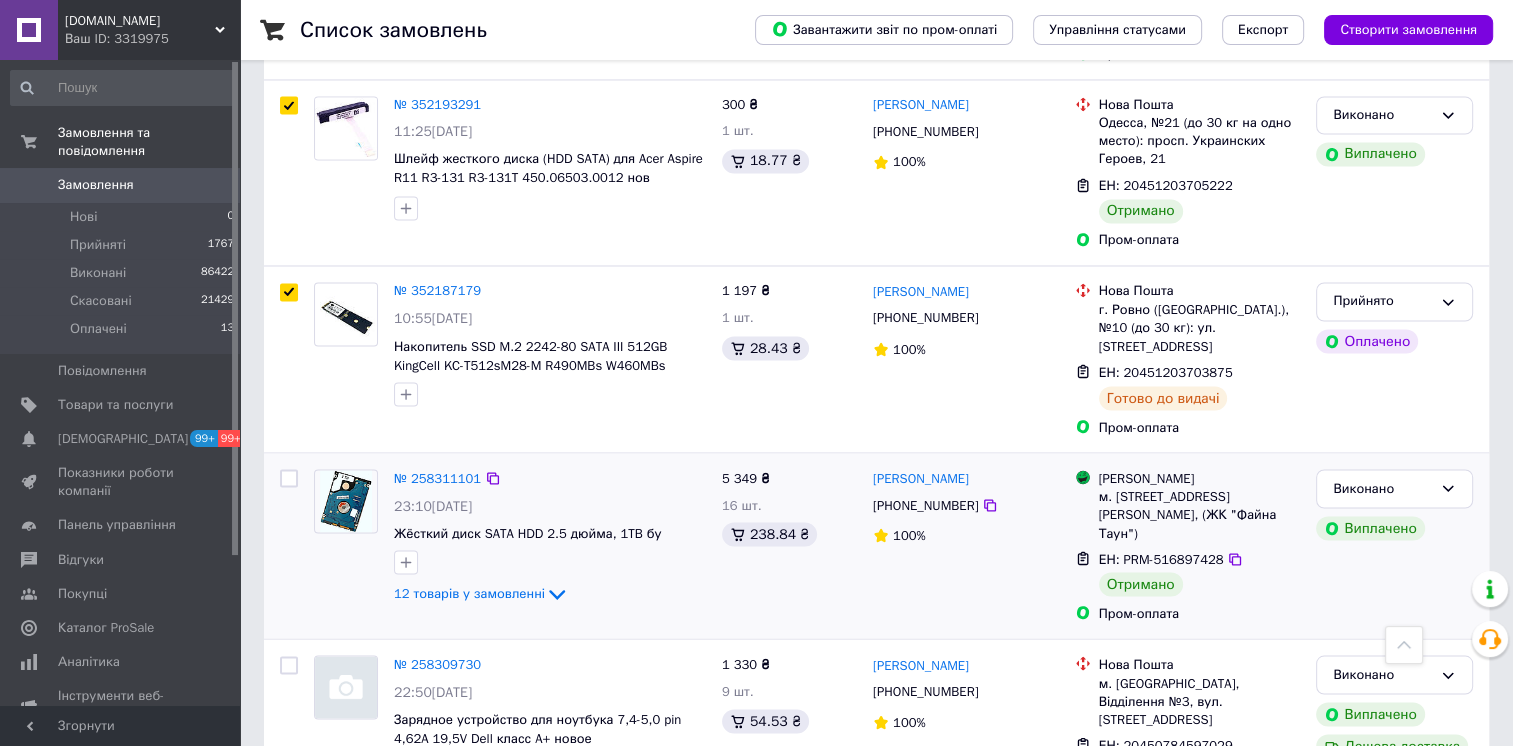 checkbox on "false" 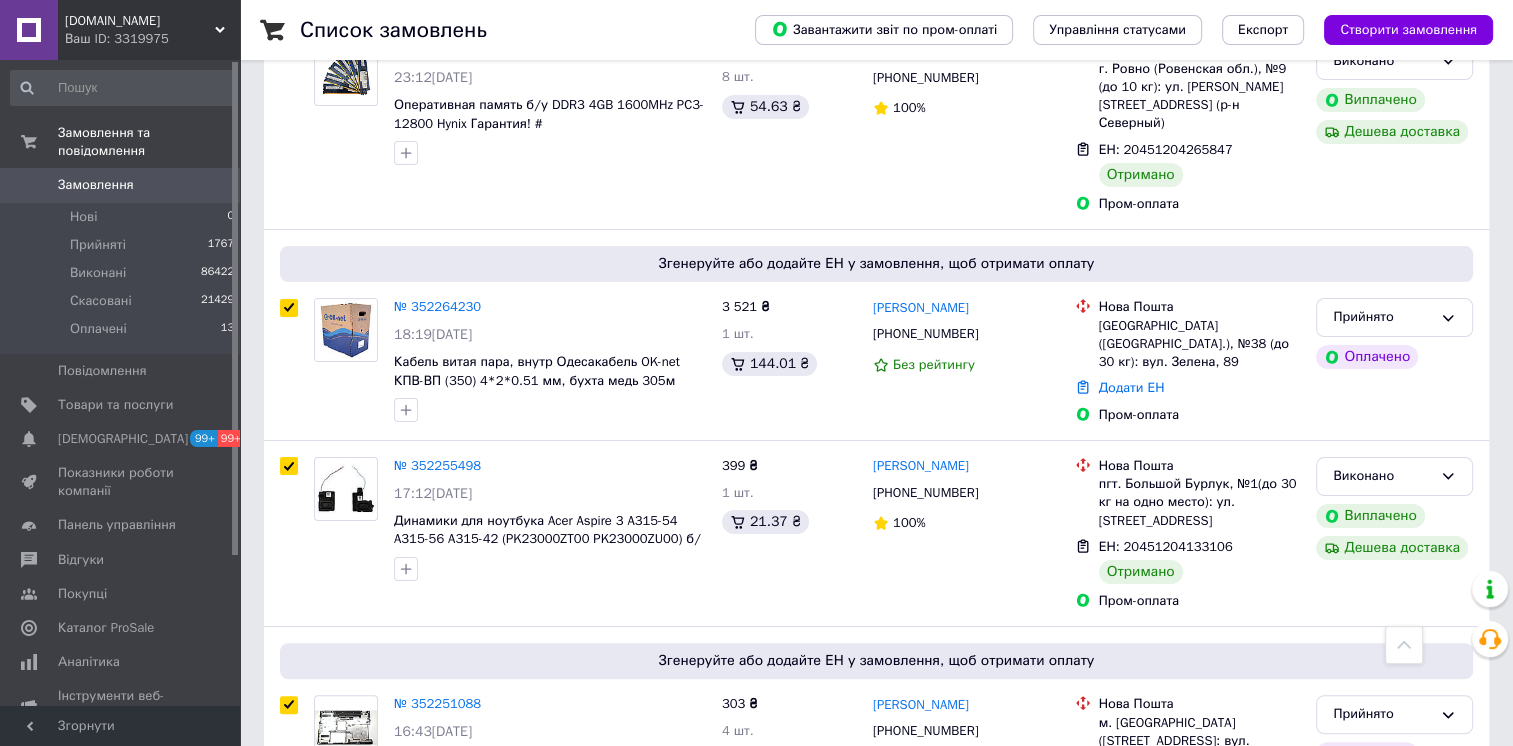 scroll, scrollTop: 0, scrollLeft: 0, axis: both 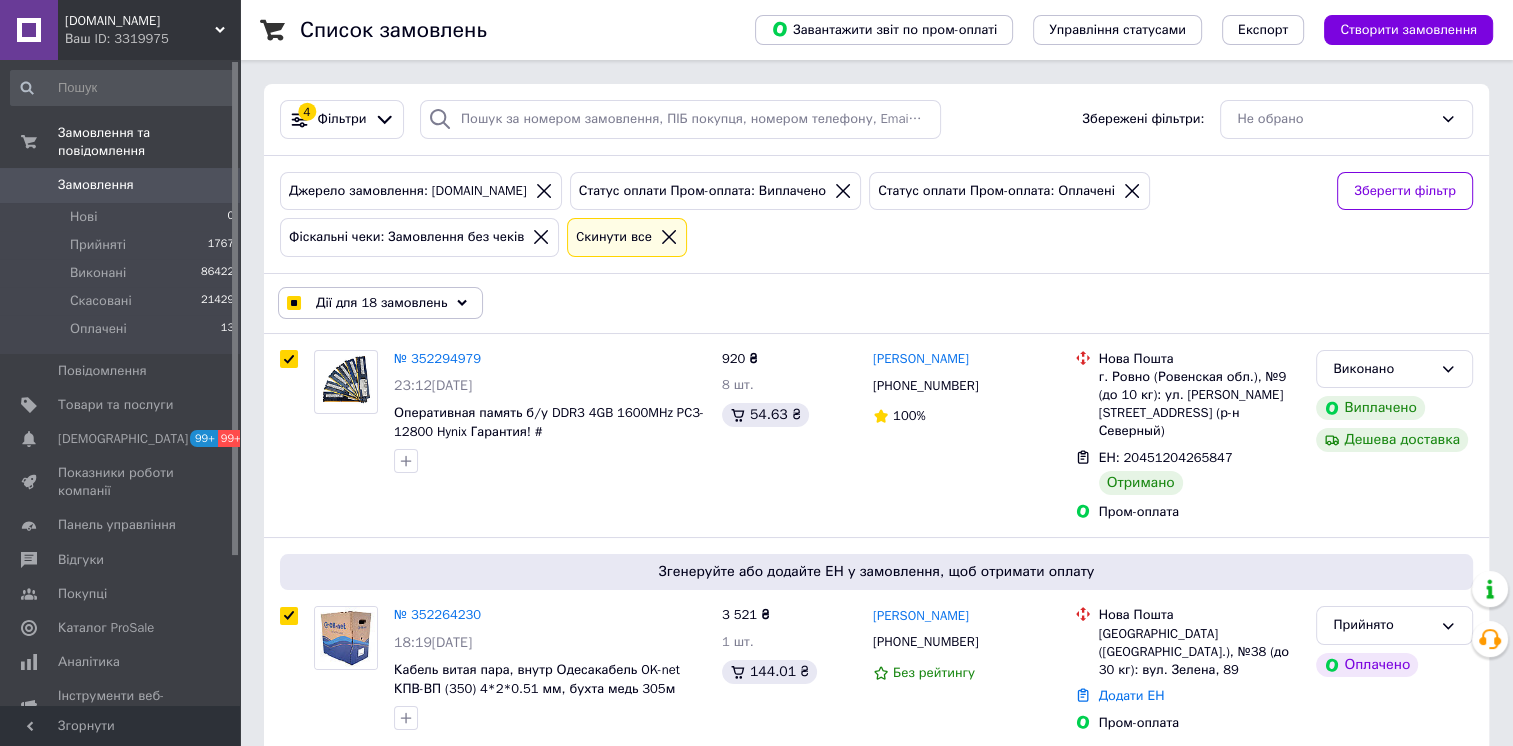 click on "Дії для 18 замовлень" at bounding box center (381, 303) 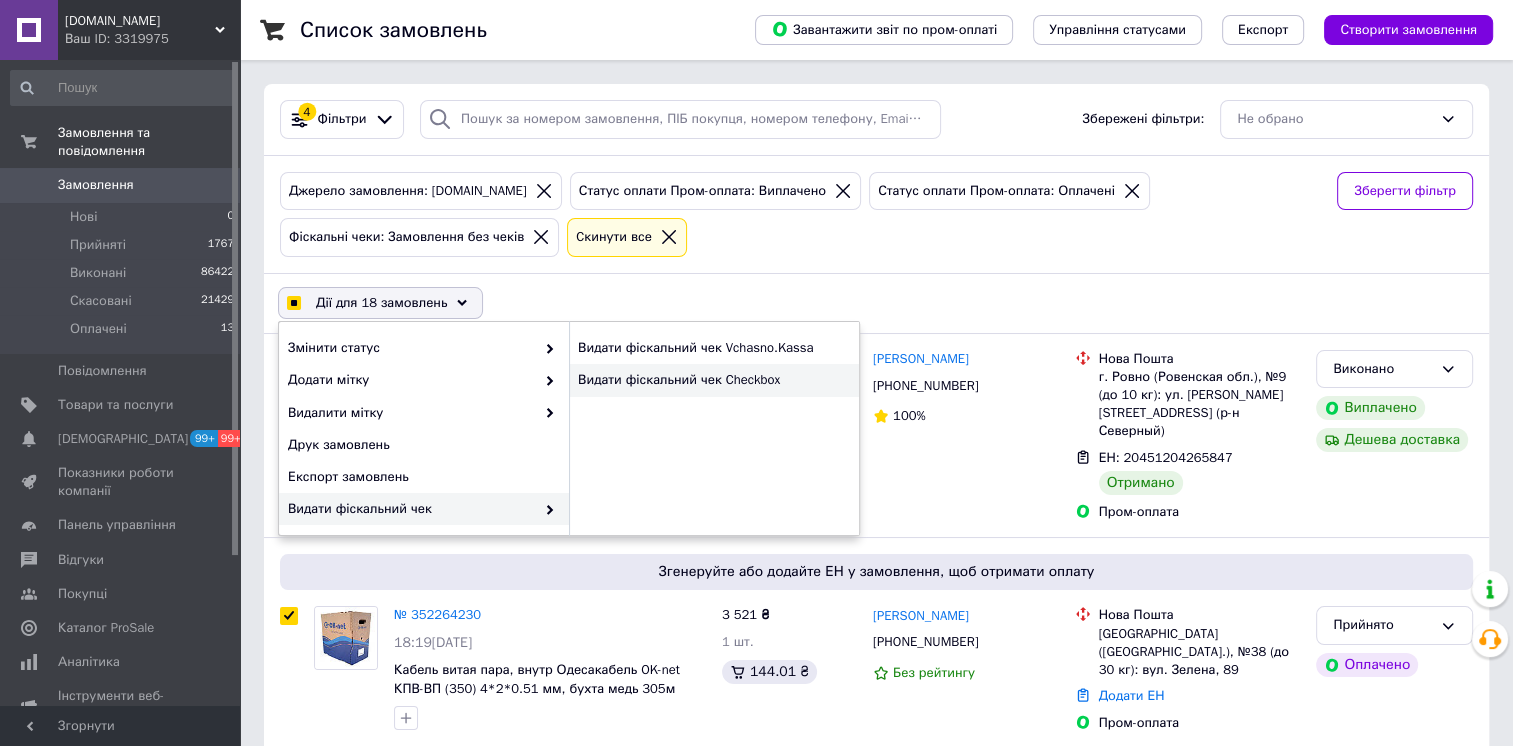 click on "Видати фіскальний чек Checkbox" at bounding box center [714, 380] 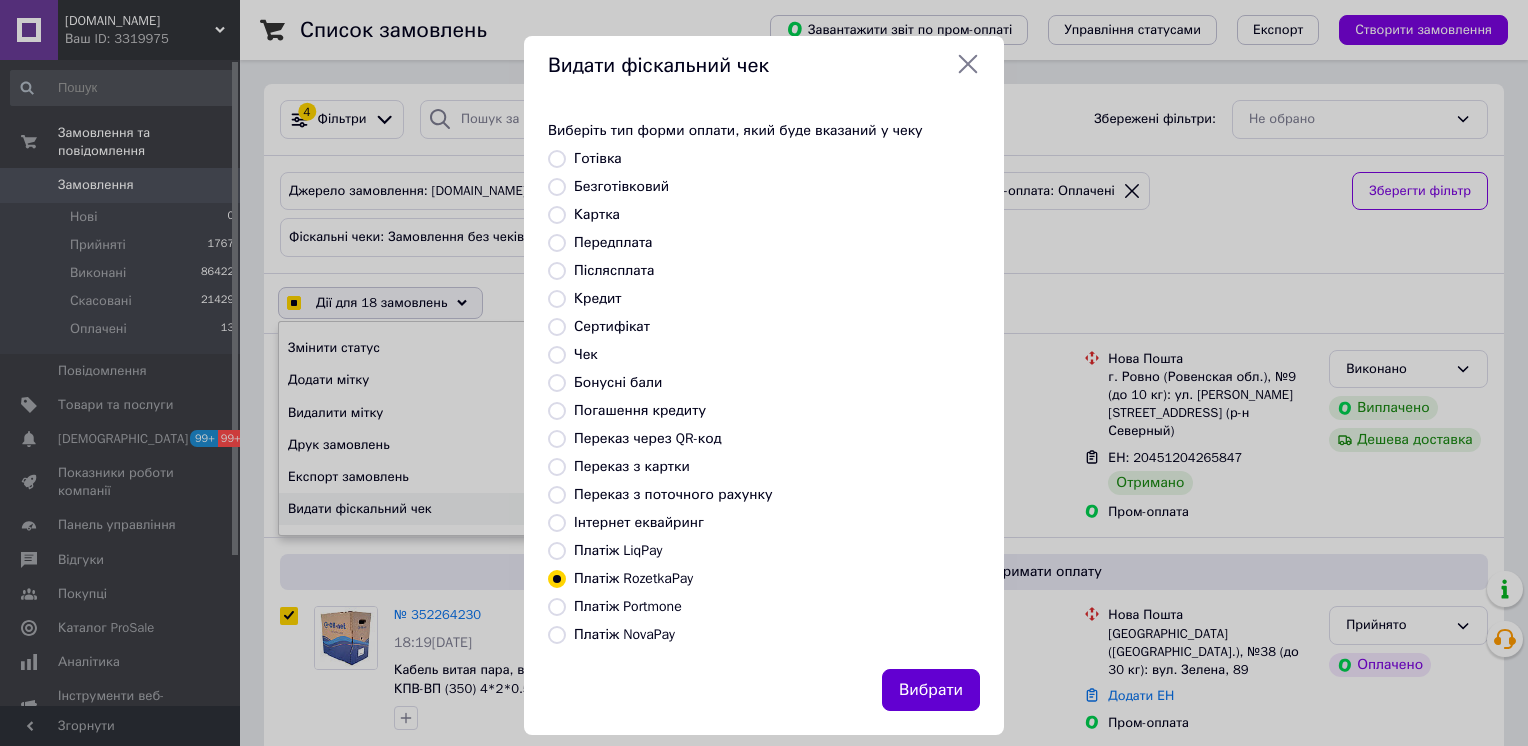 click on "Вибрати" at bounding box center [931, 690] 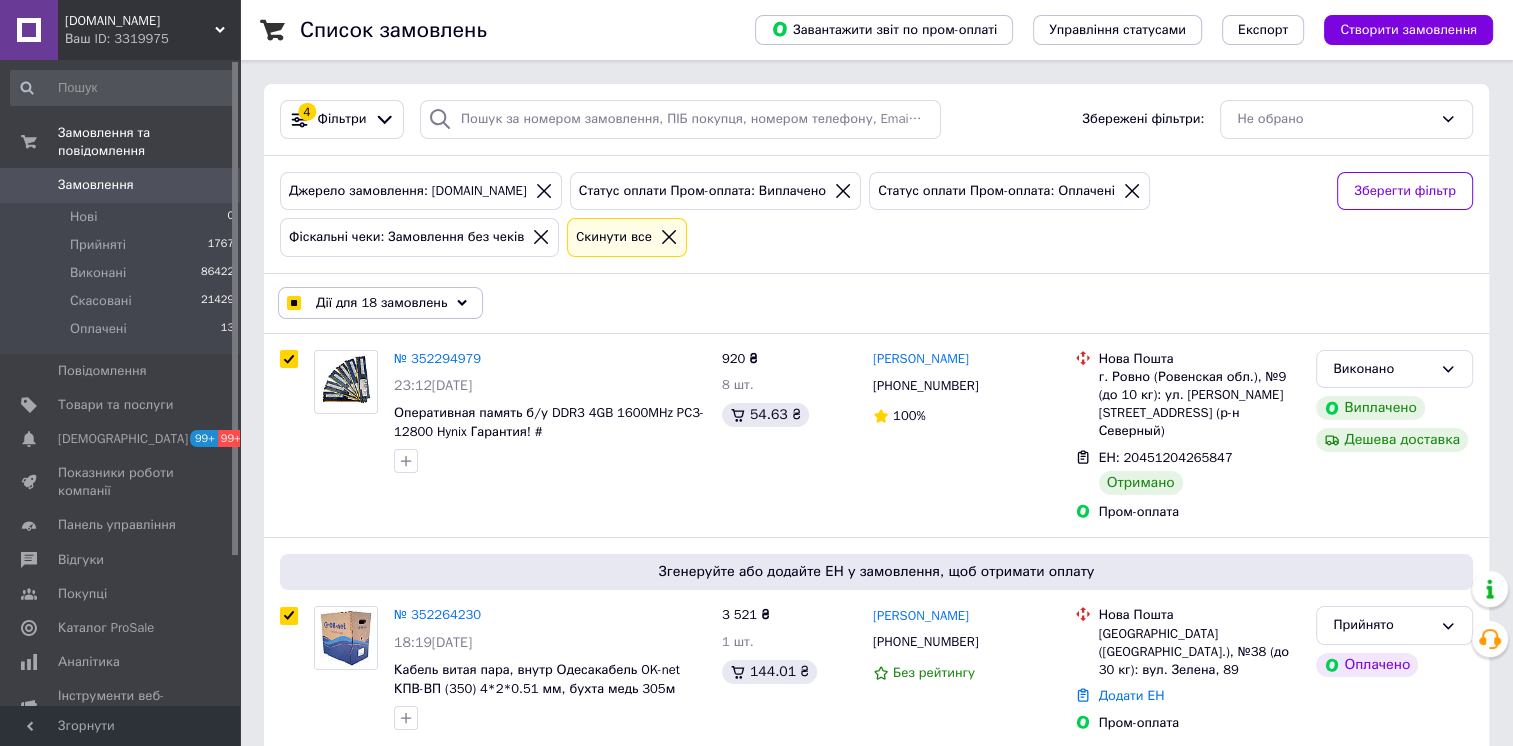 click on "Дії для 18 замовлень" at bounding box center [381, 303] 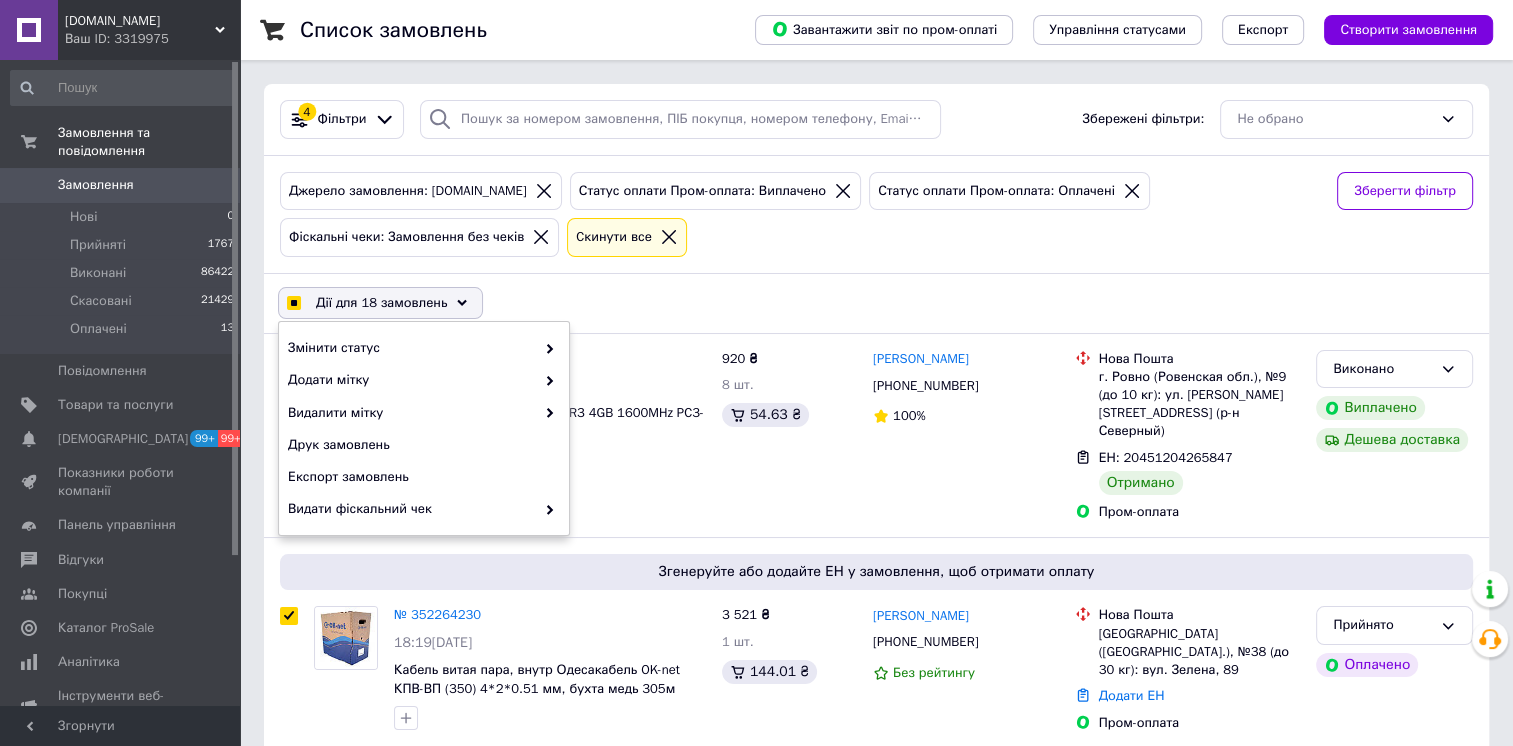 click 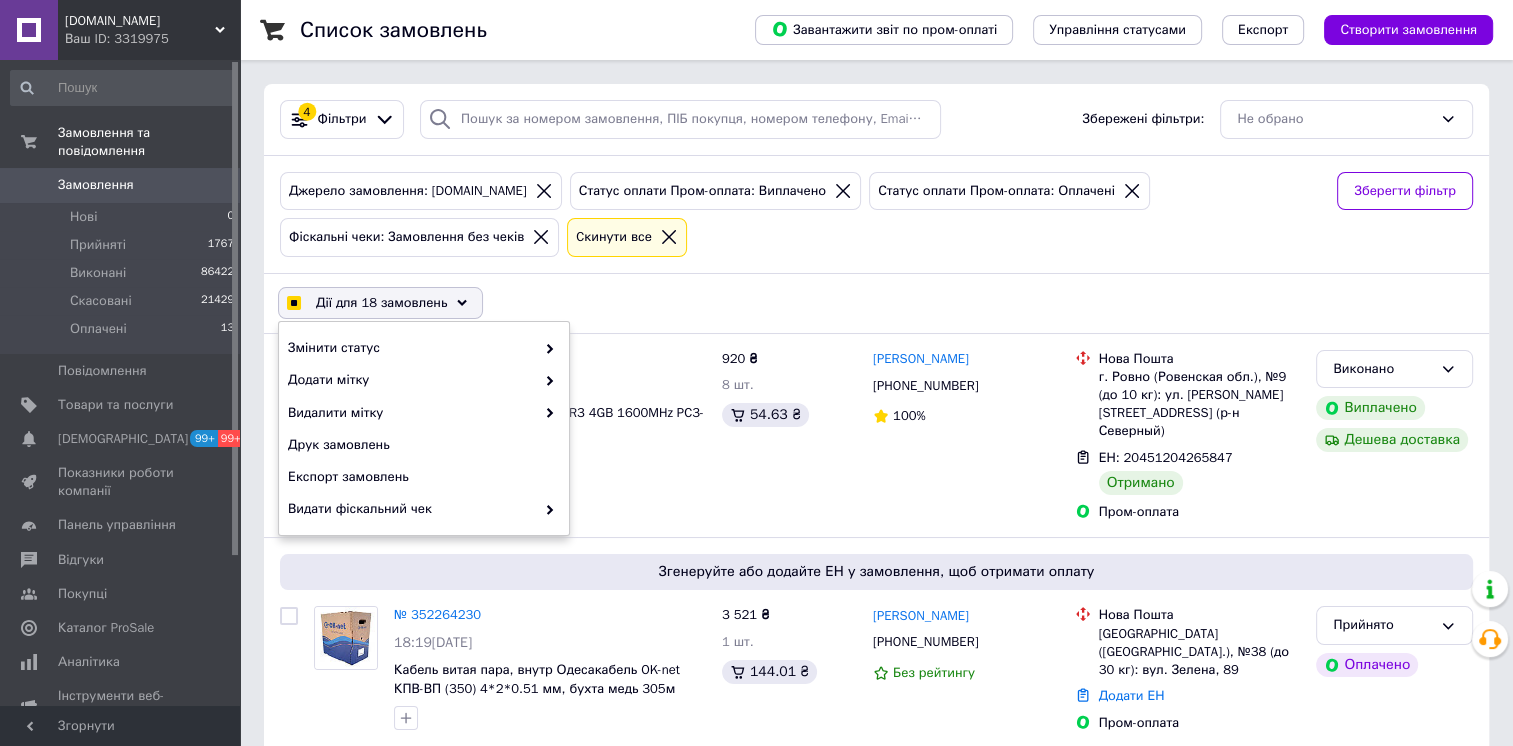 checkbox on "false" 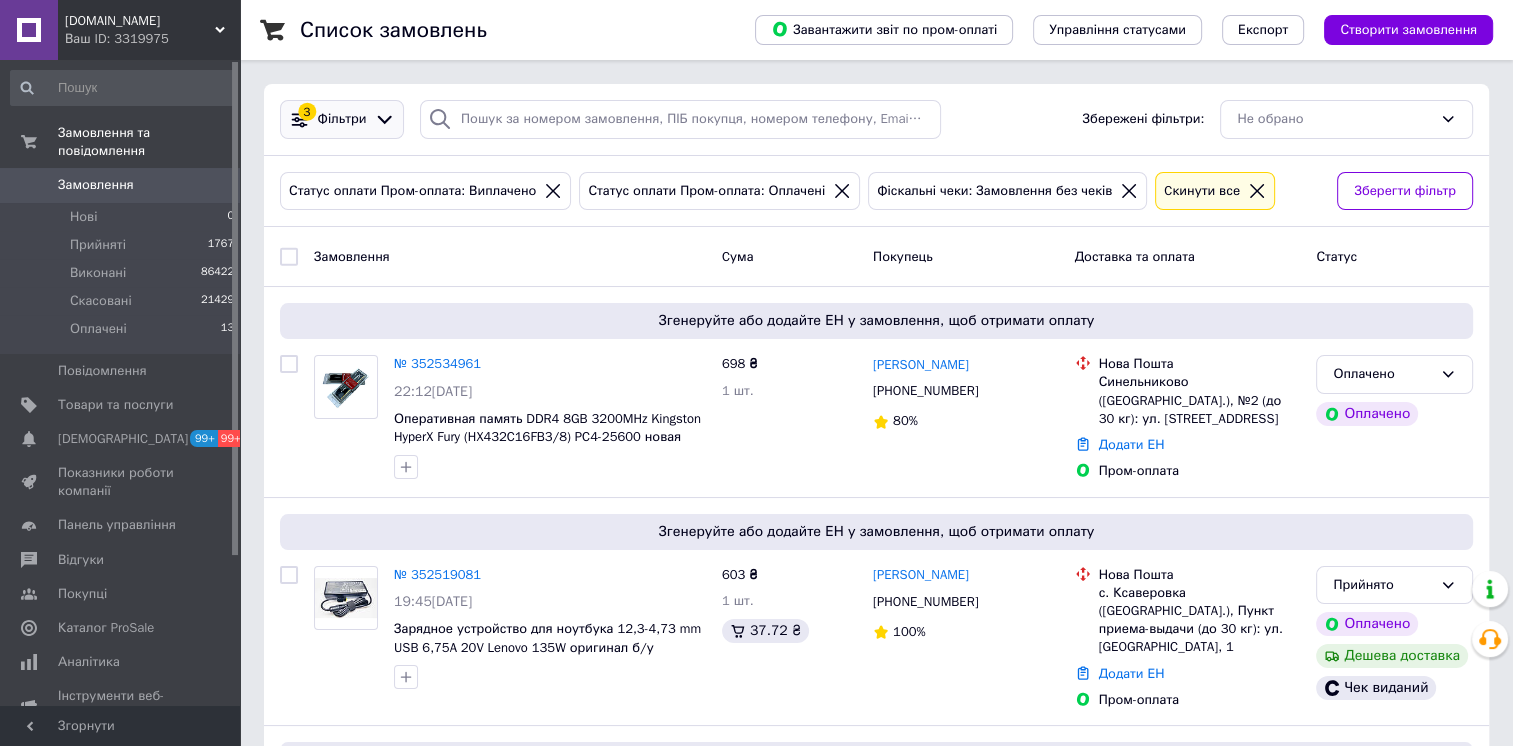 click 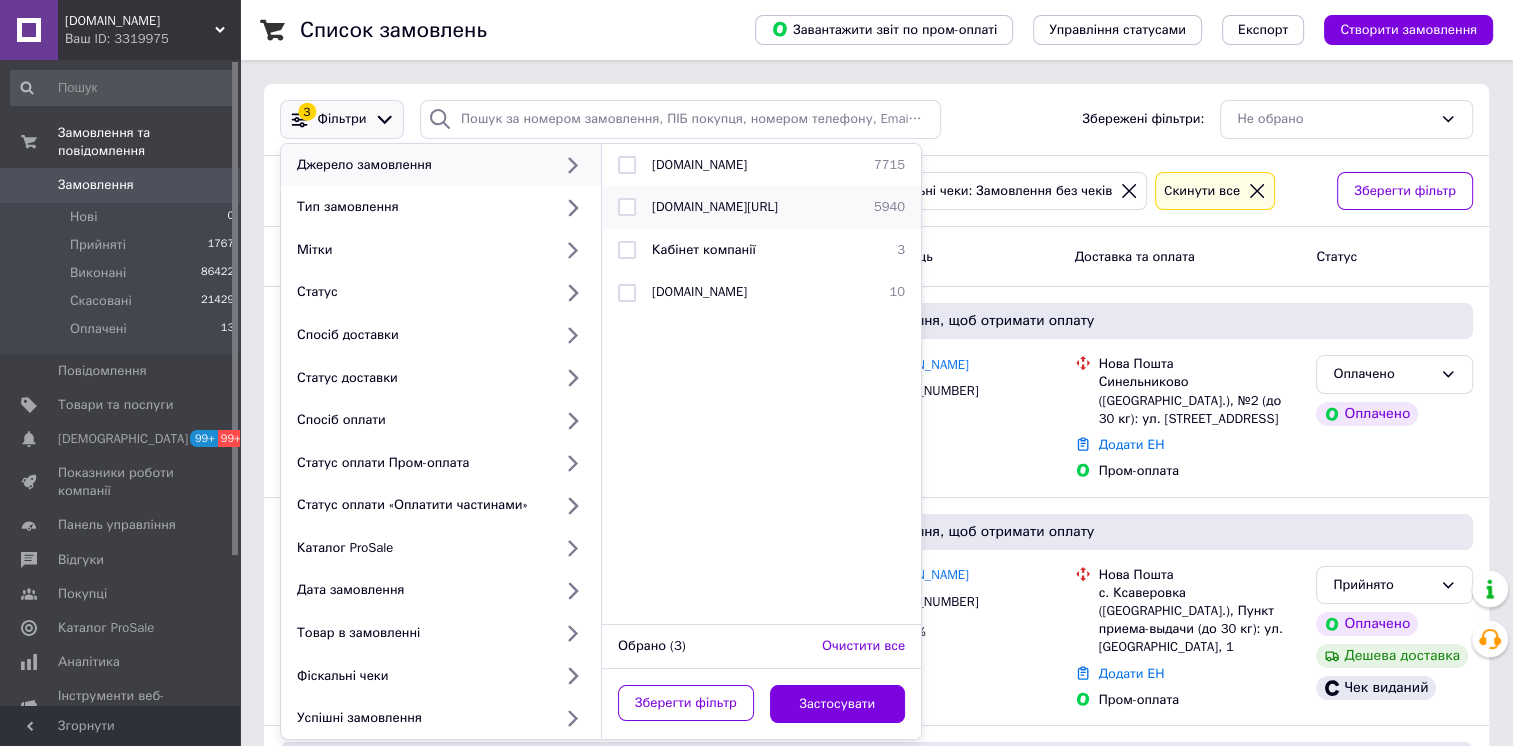 click on "[DOMAIN_NAME][URL] 5940" at bounding box center (761, 207) 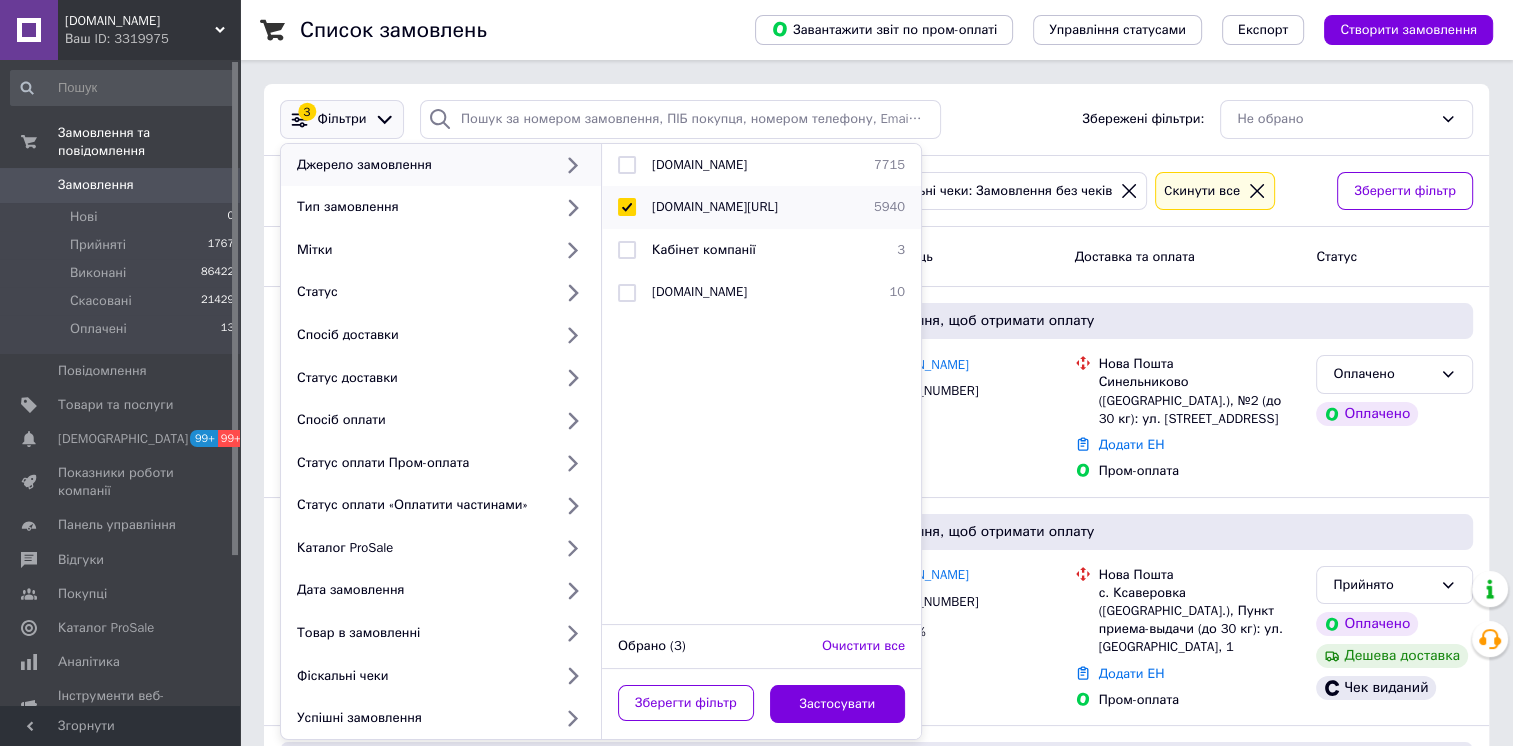 checkbox on "true" 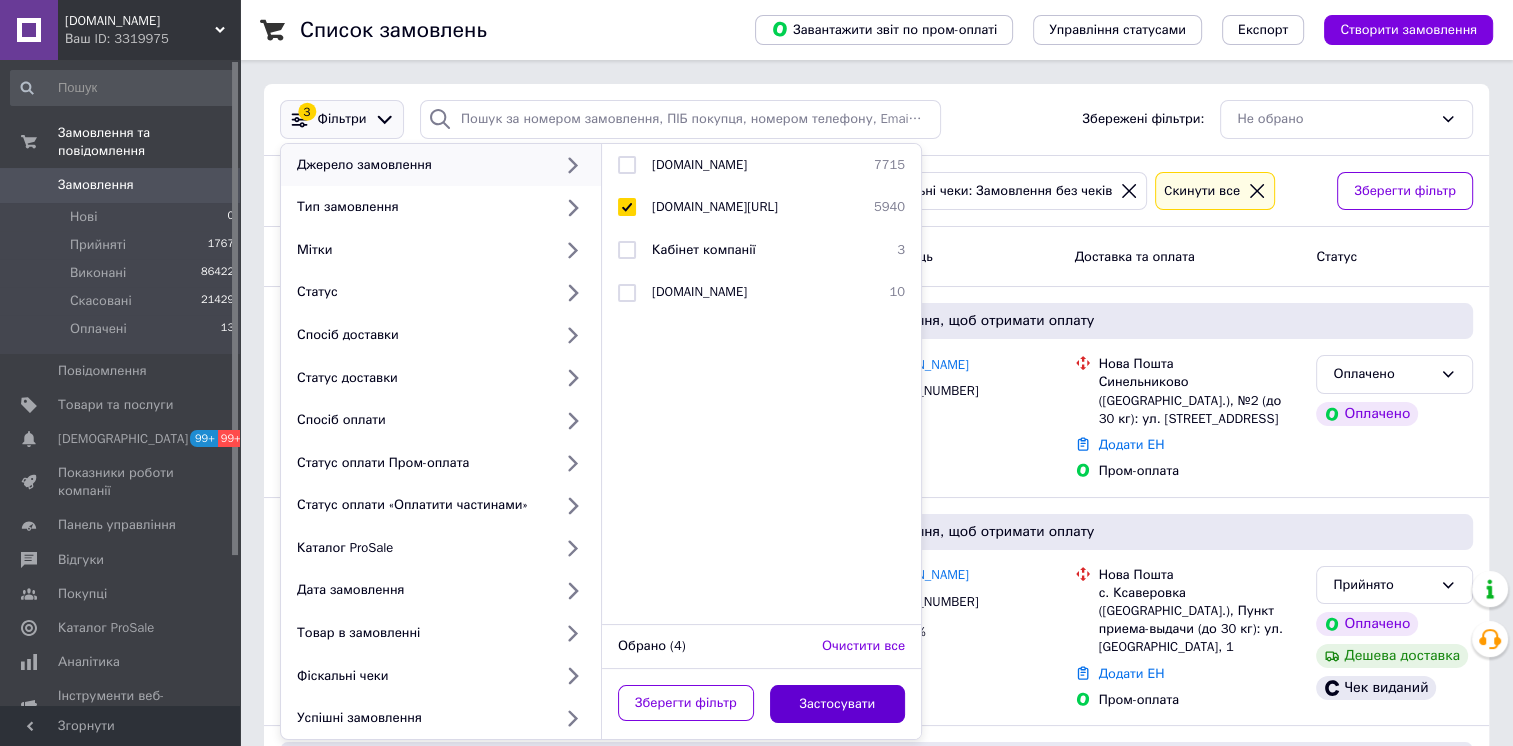 click on "Застосувати" at bounding box center (838, 704) 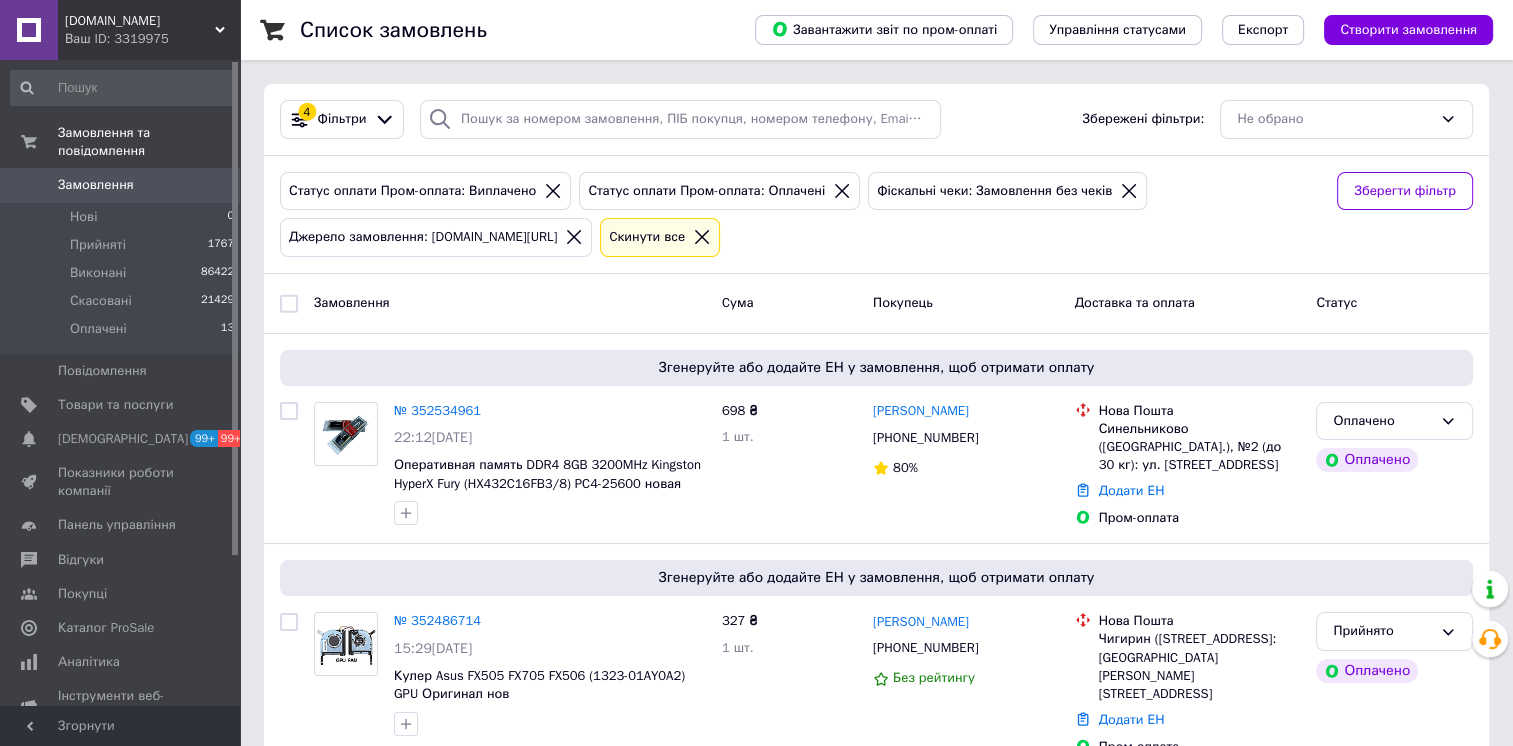 click at bounding box center [289, 303] 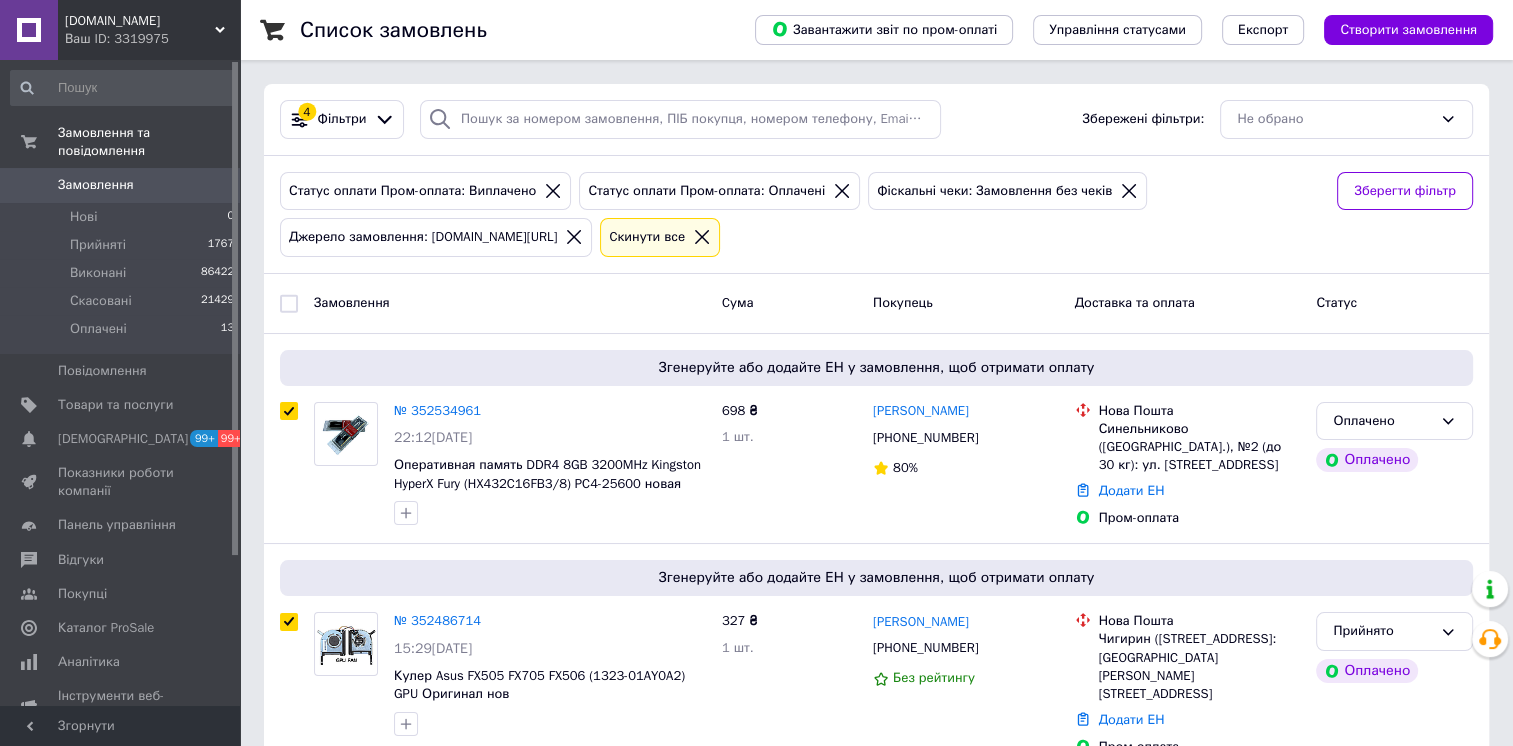 checkbox on "true" 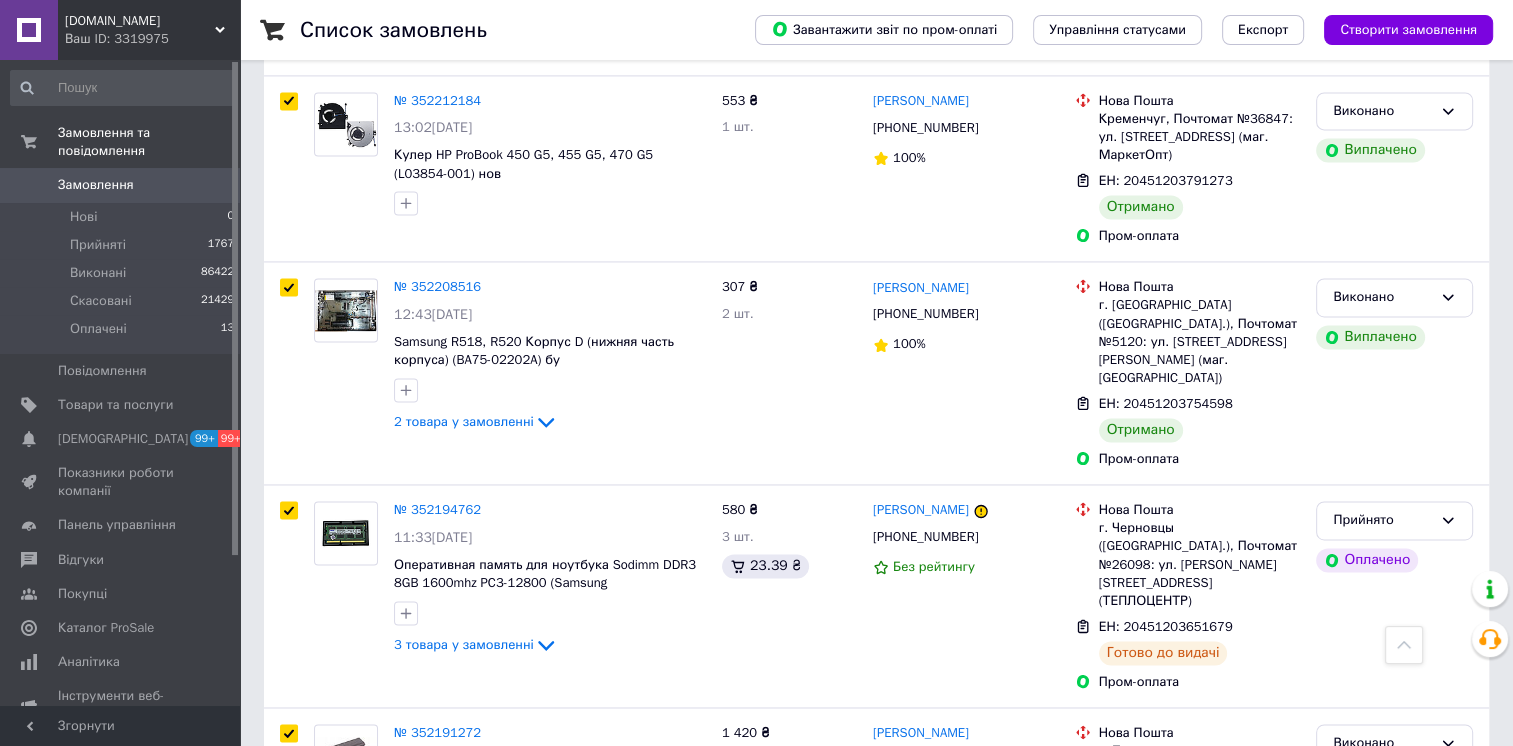 scroll, scrollTop: 3547, scrollLeft: 0, axis: vertical 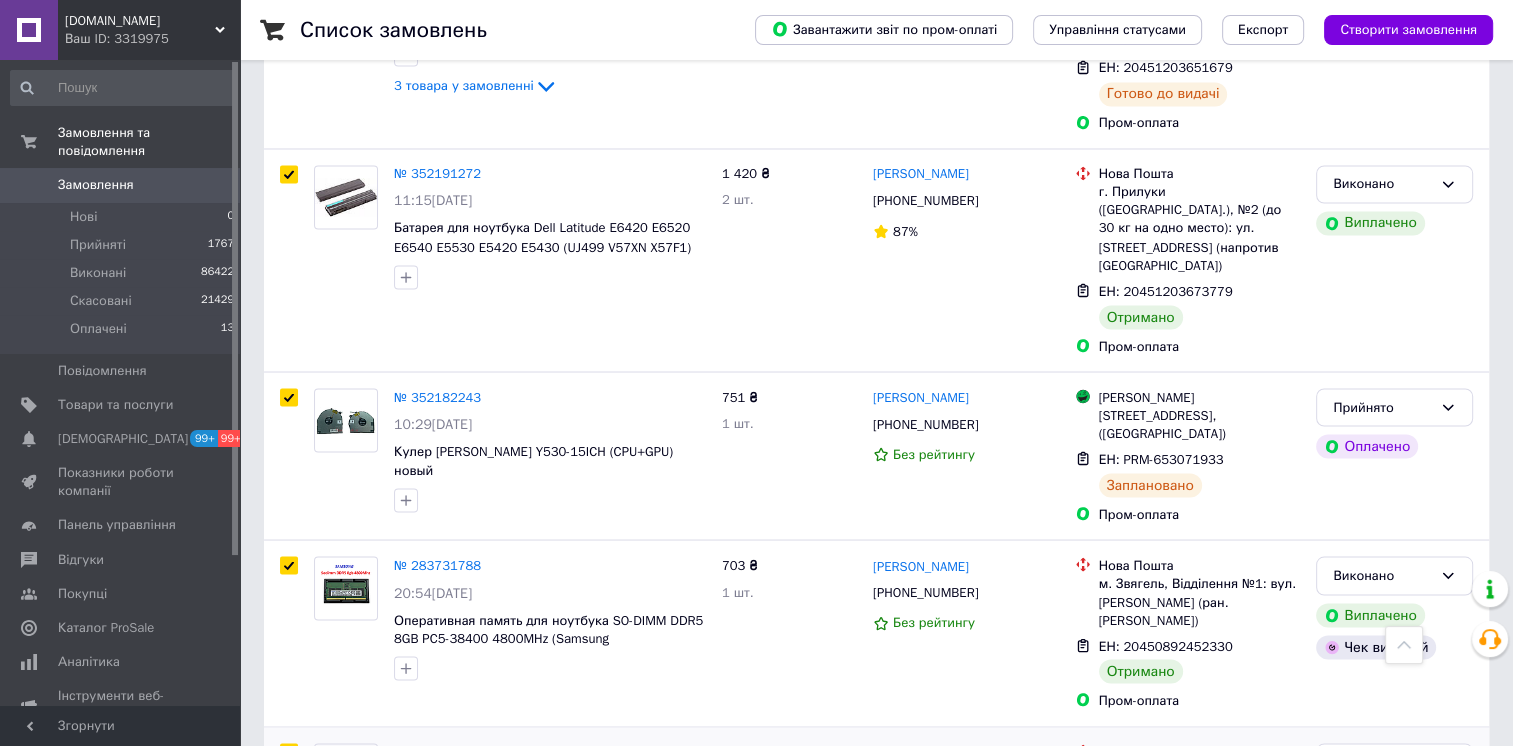 click at bounding box center (289, 752) 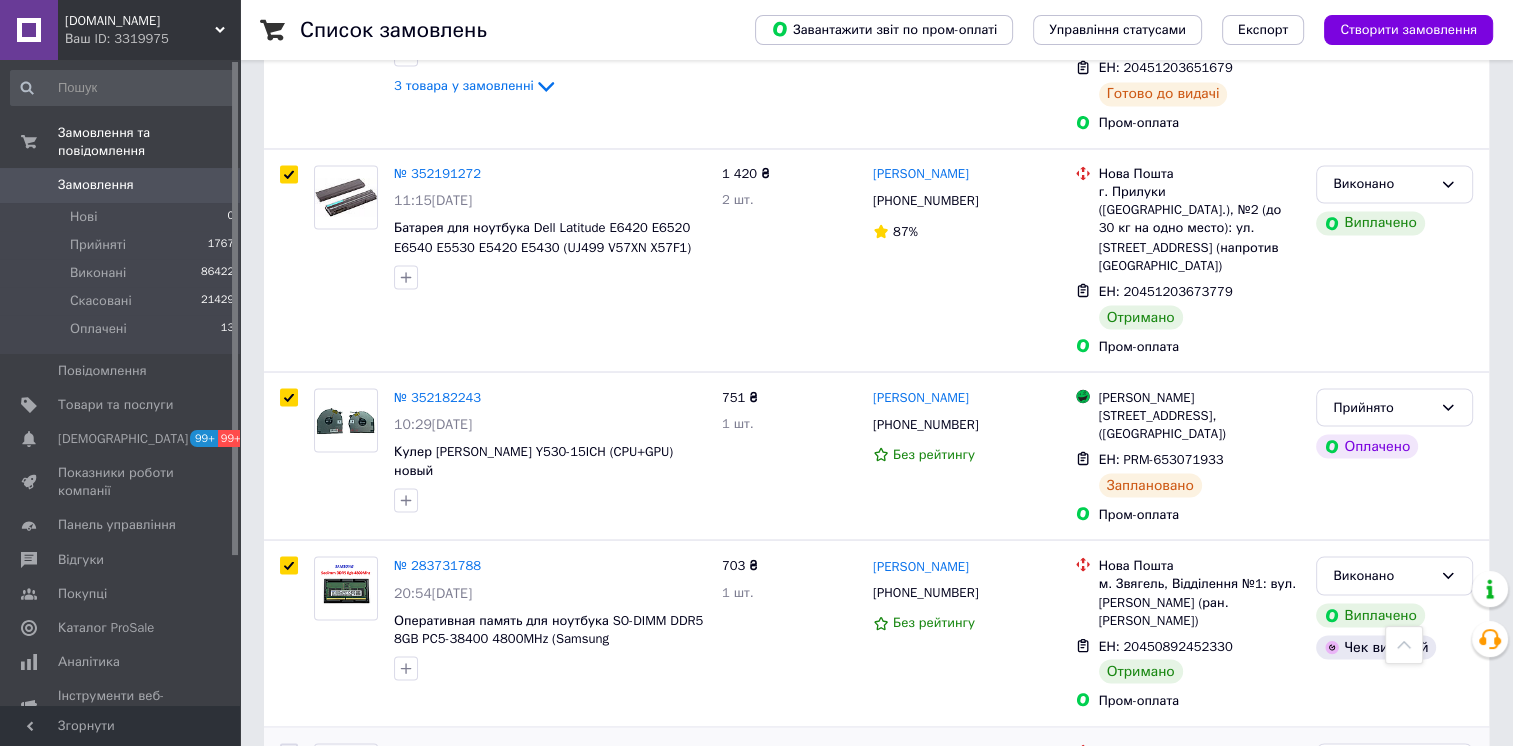 checkbox on "false" 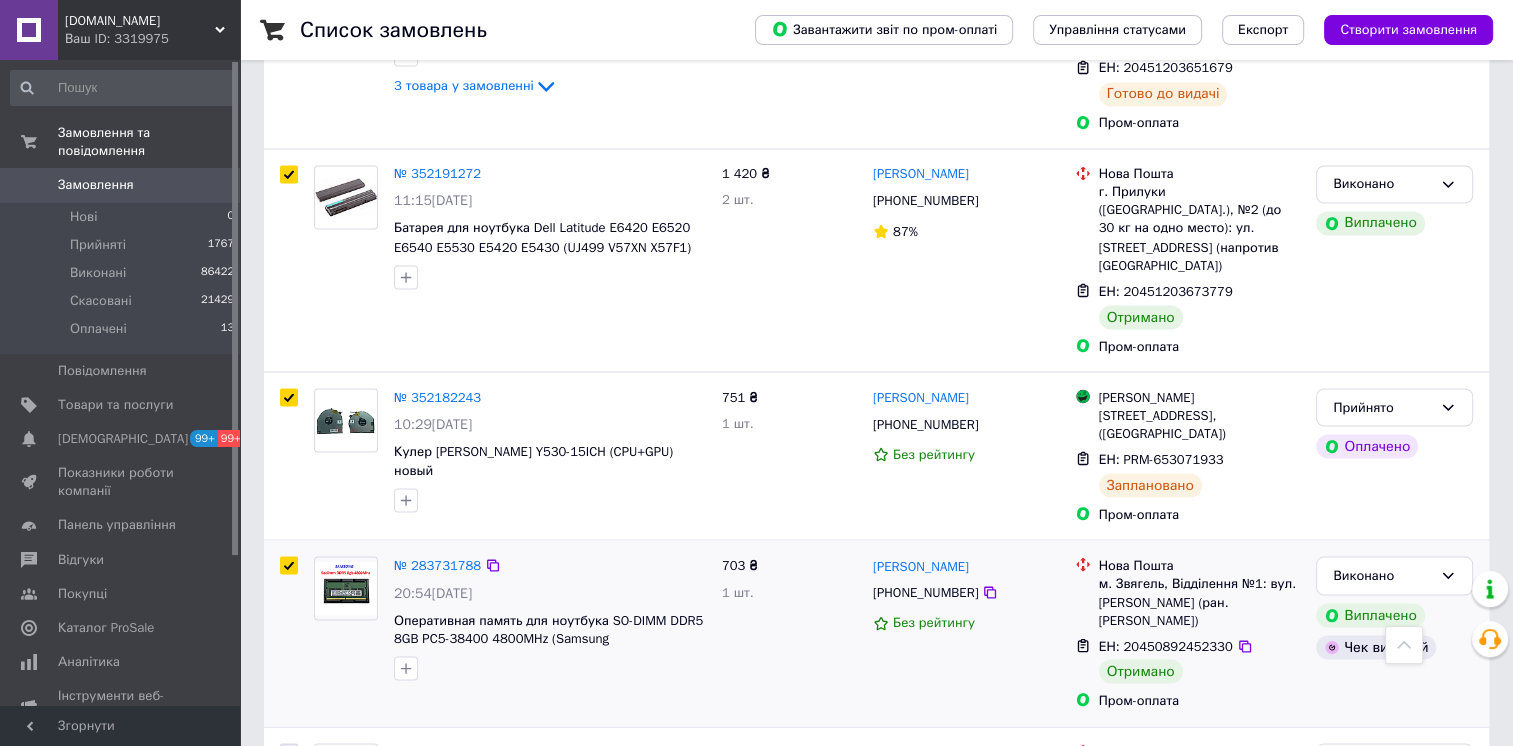 checkbox on "true" 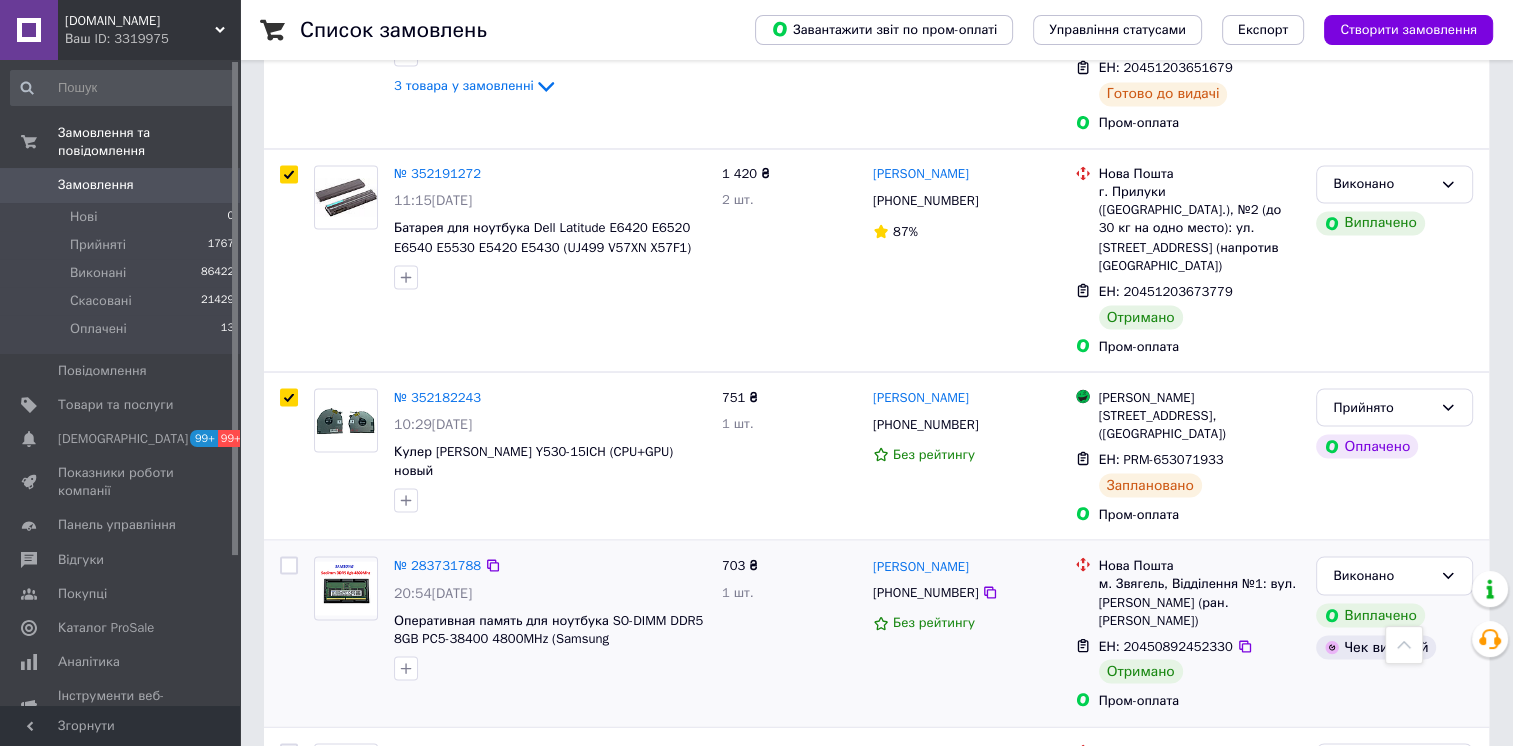 checkbox on "false" 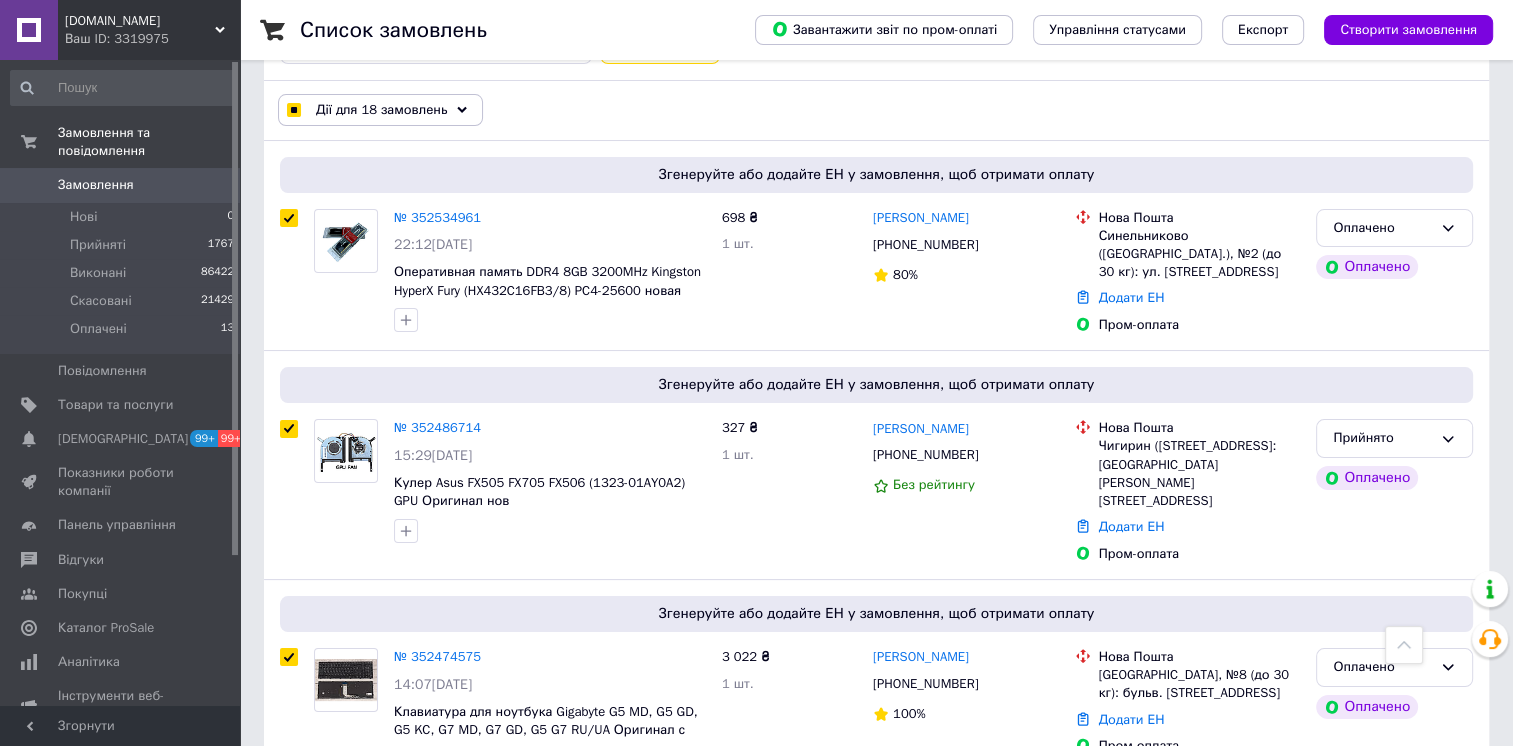 scroll, scrollTop: 0, scrollLeft: 0, axis: both 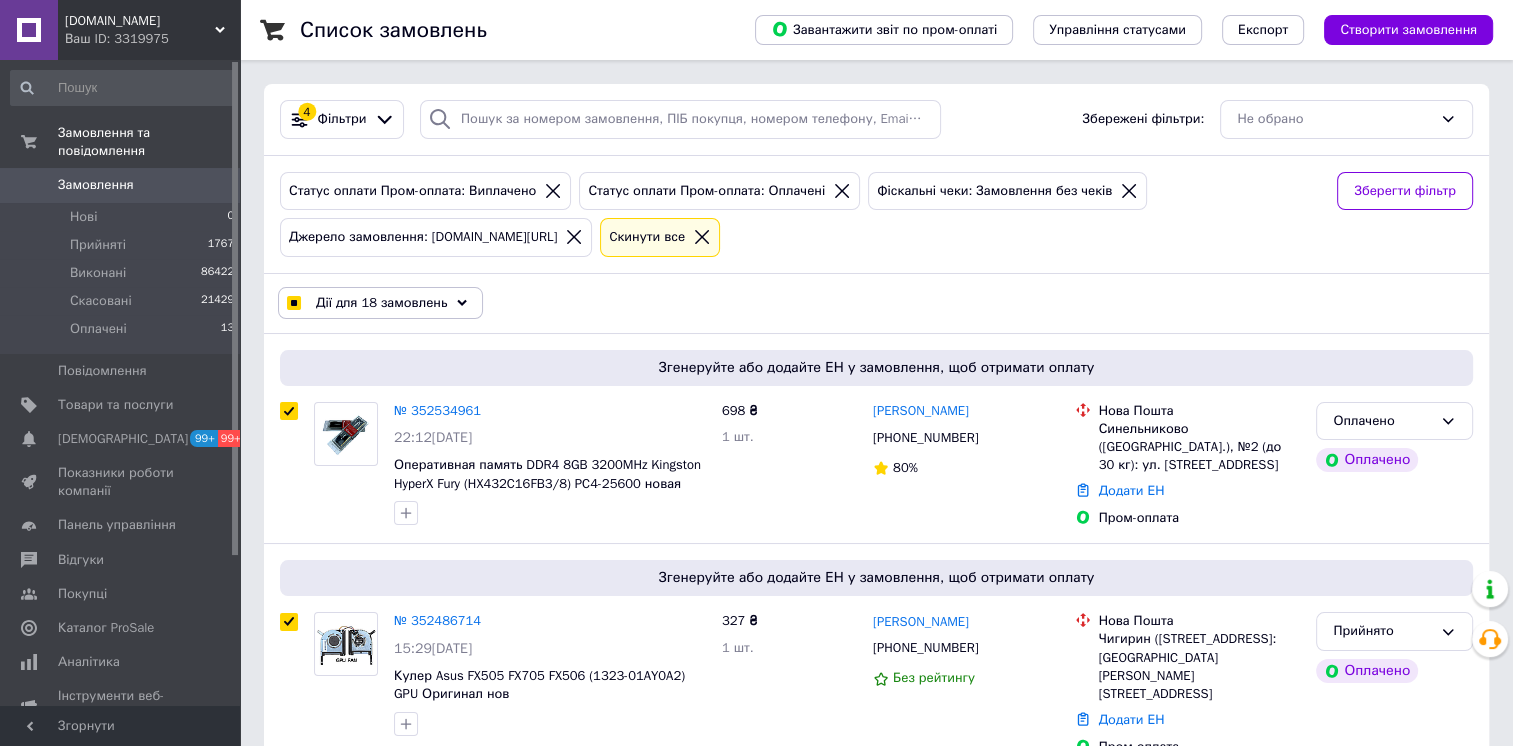 click on "Дії для 18 замовлень" at bounding box center (381, 303) 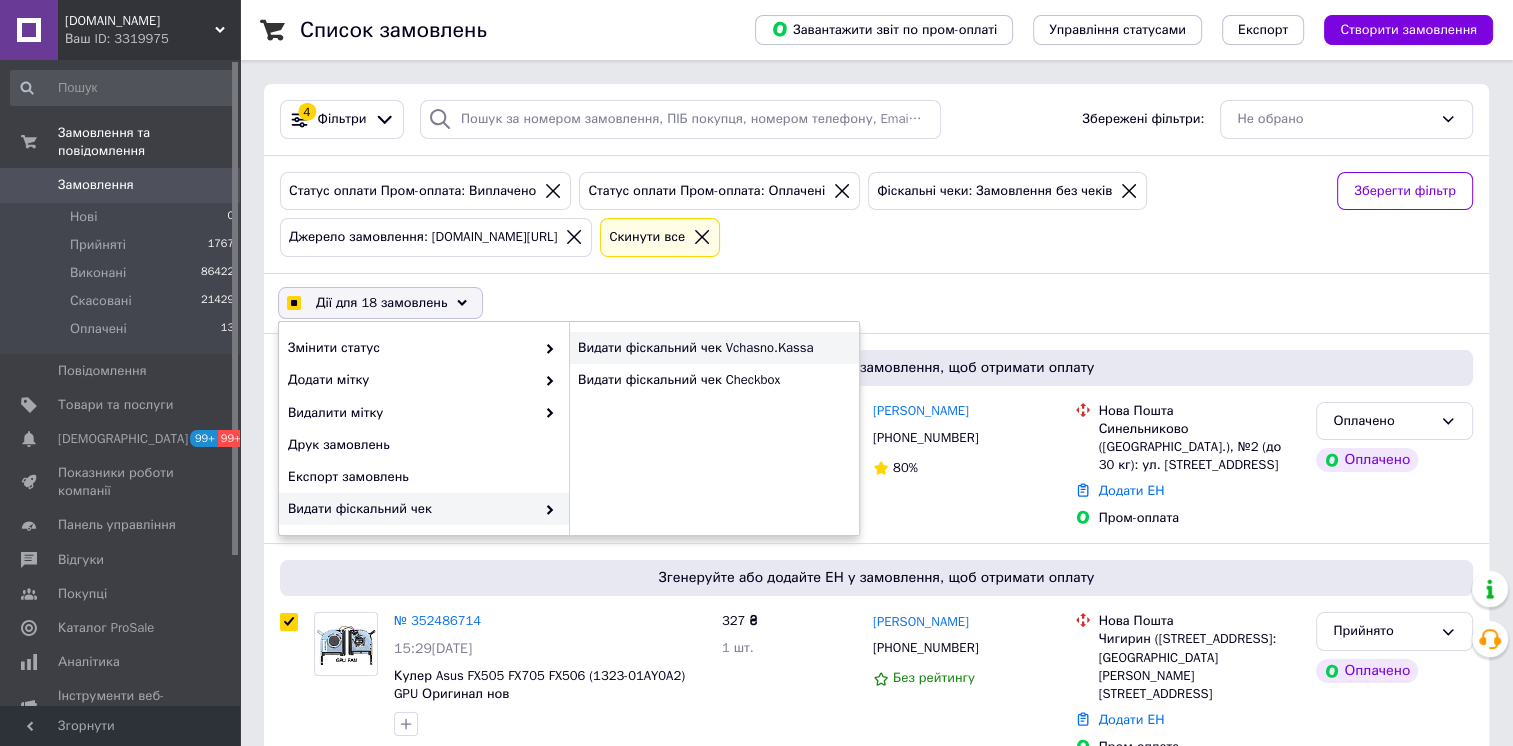 click on "Видати фіскальний чек Vchasno.Kassa" at bounding box center [714, 348] 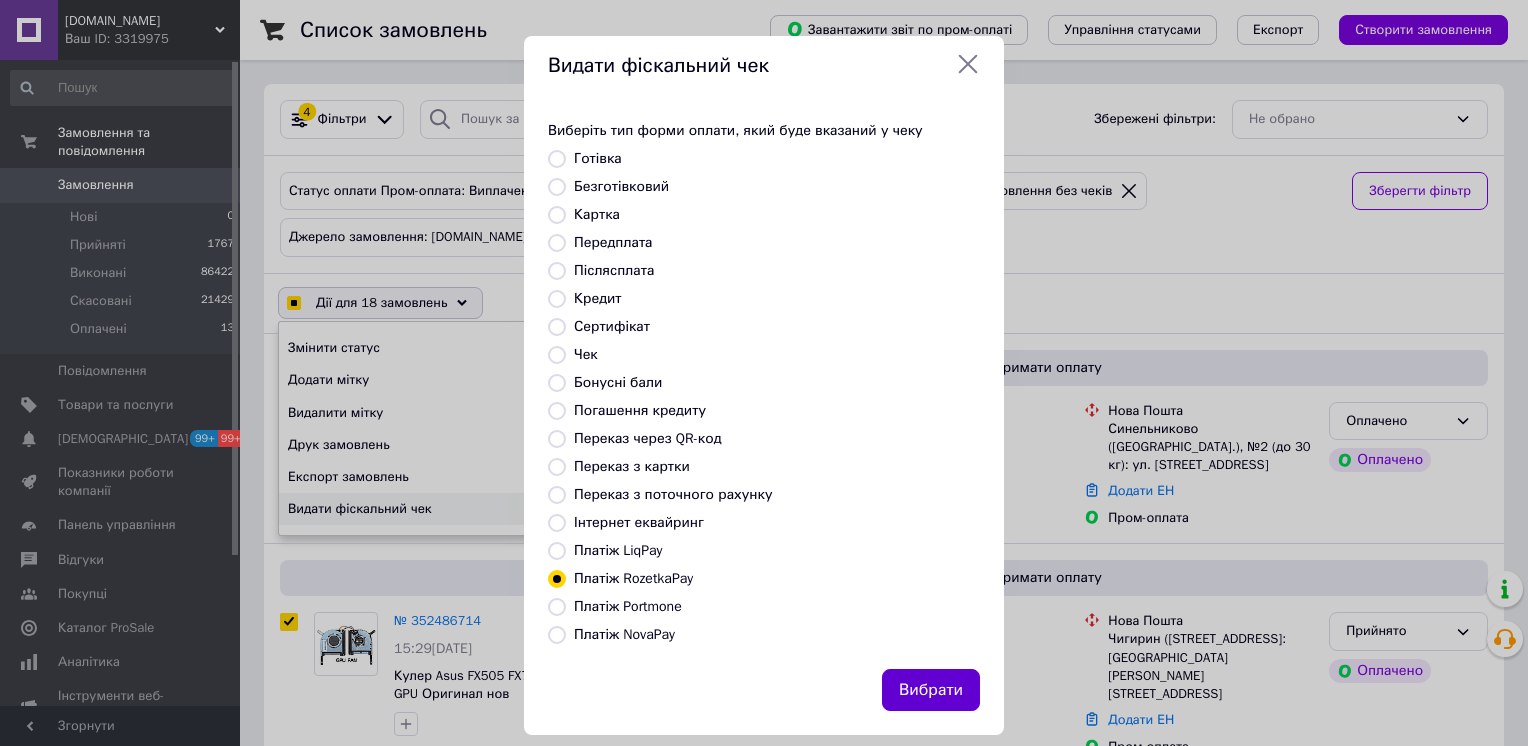 click on "Вибрати" at bounding box center (931, 690) 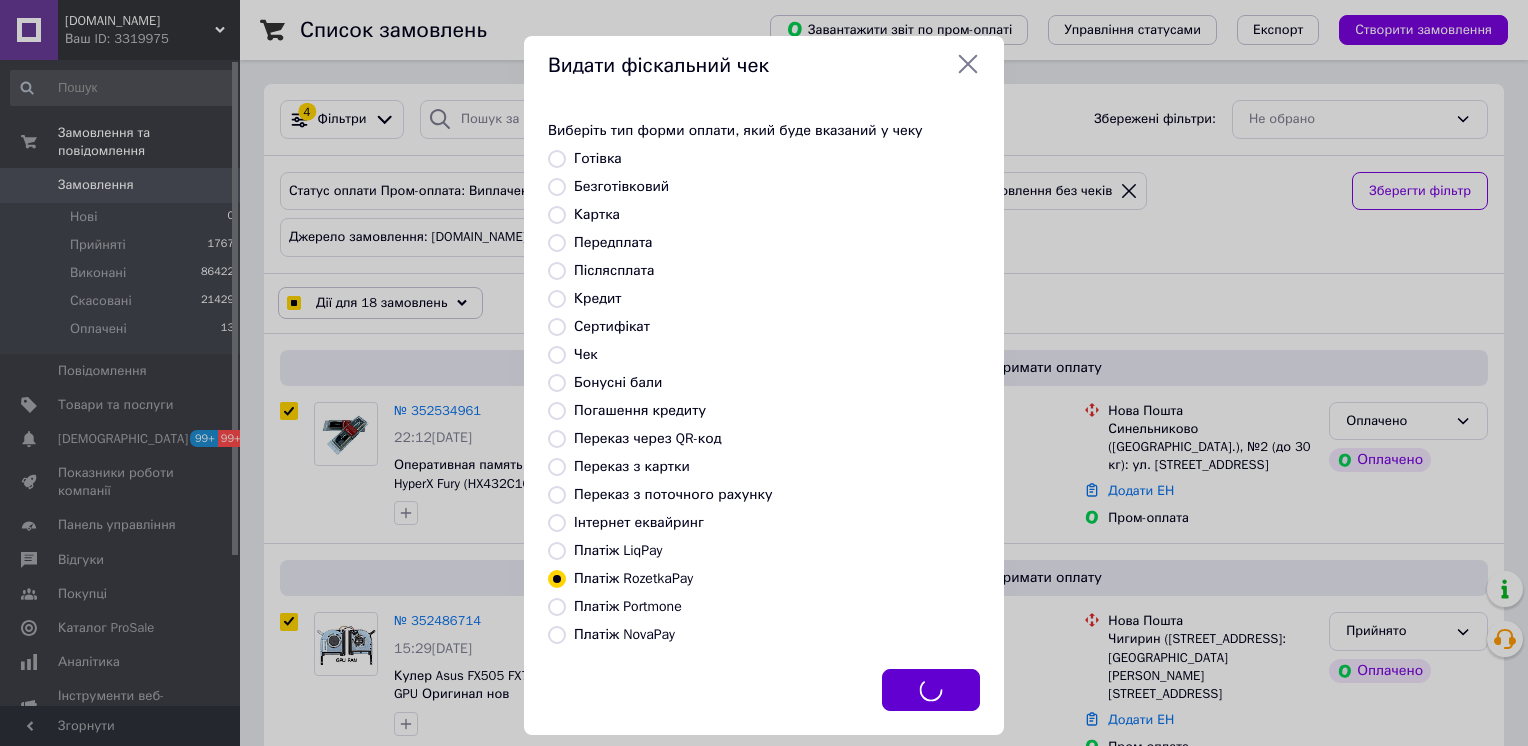 checkbox on "true" 